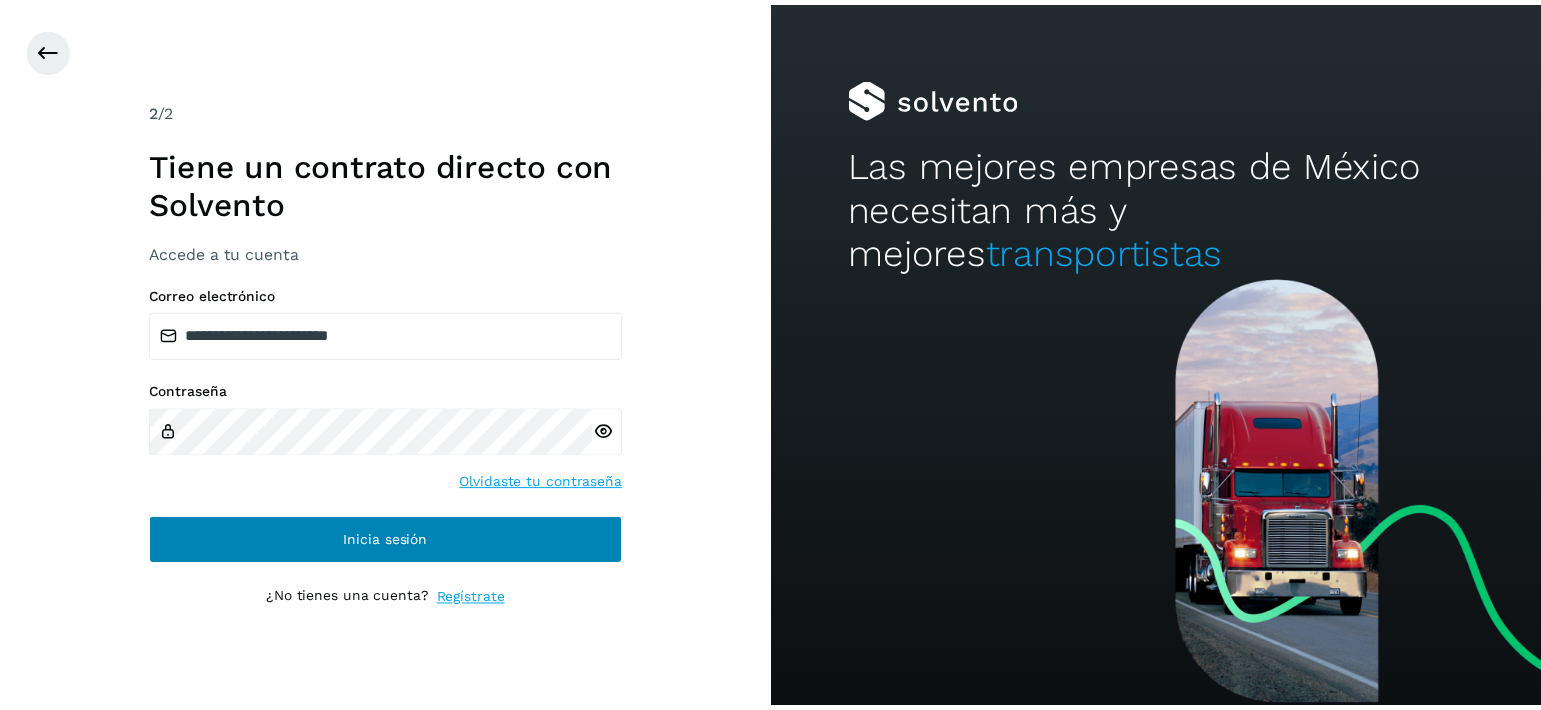 scroll, scrollTop: 0, scrollLeft: 0, axis: both 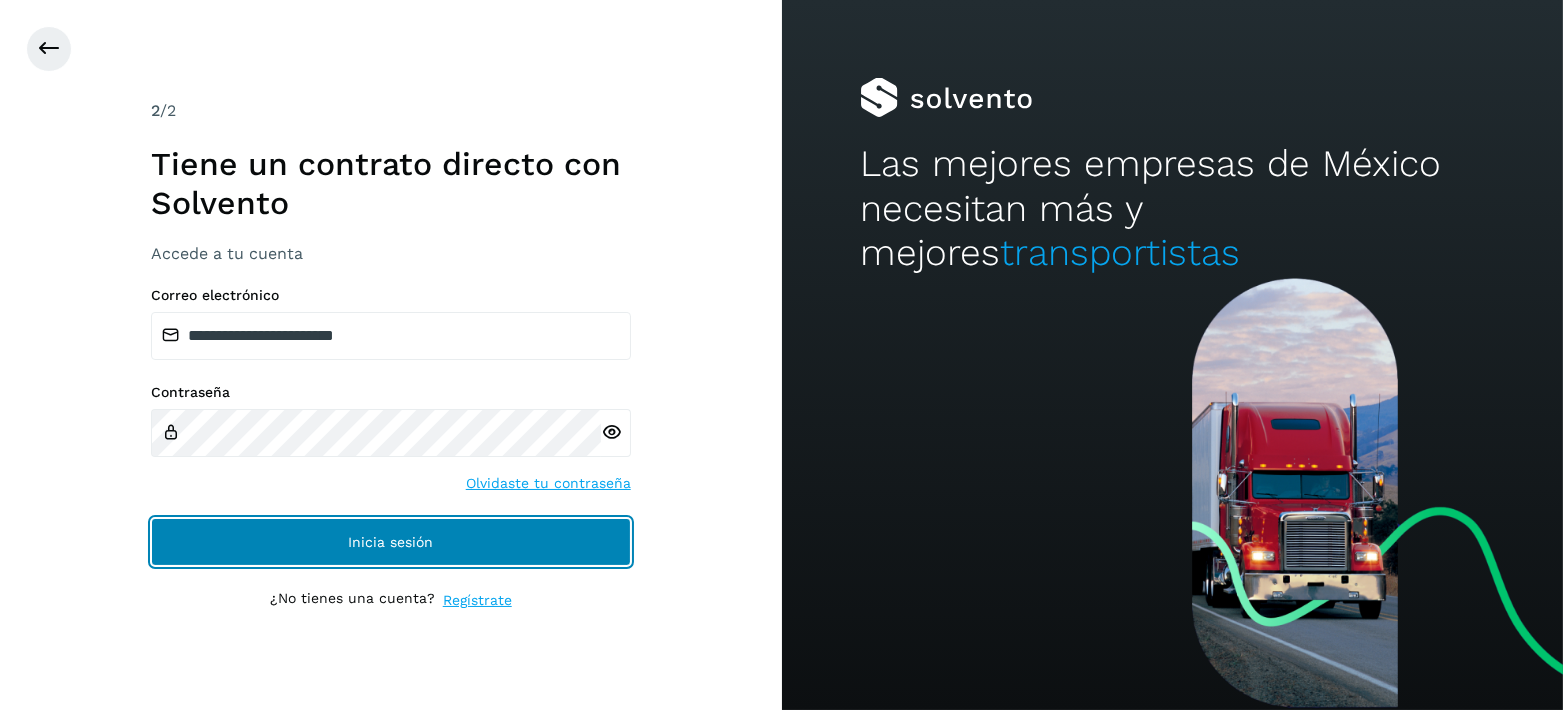 click on "Inicia sesión" 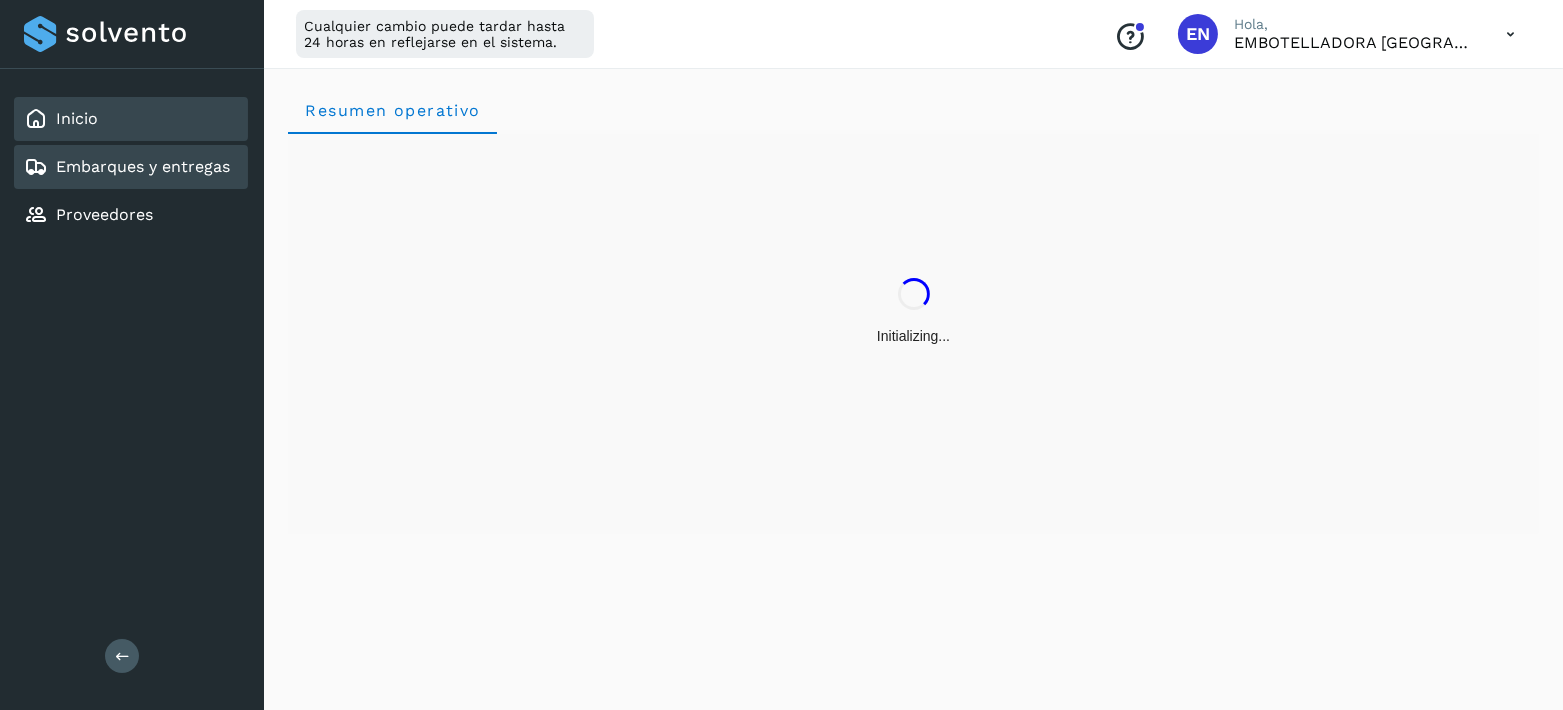 click on "Embarques y entregas" at bounding box center [143, 166] 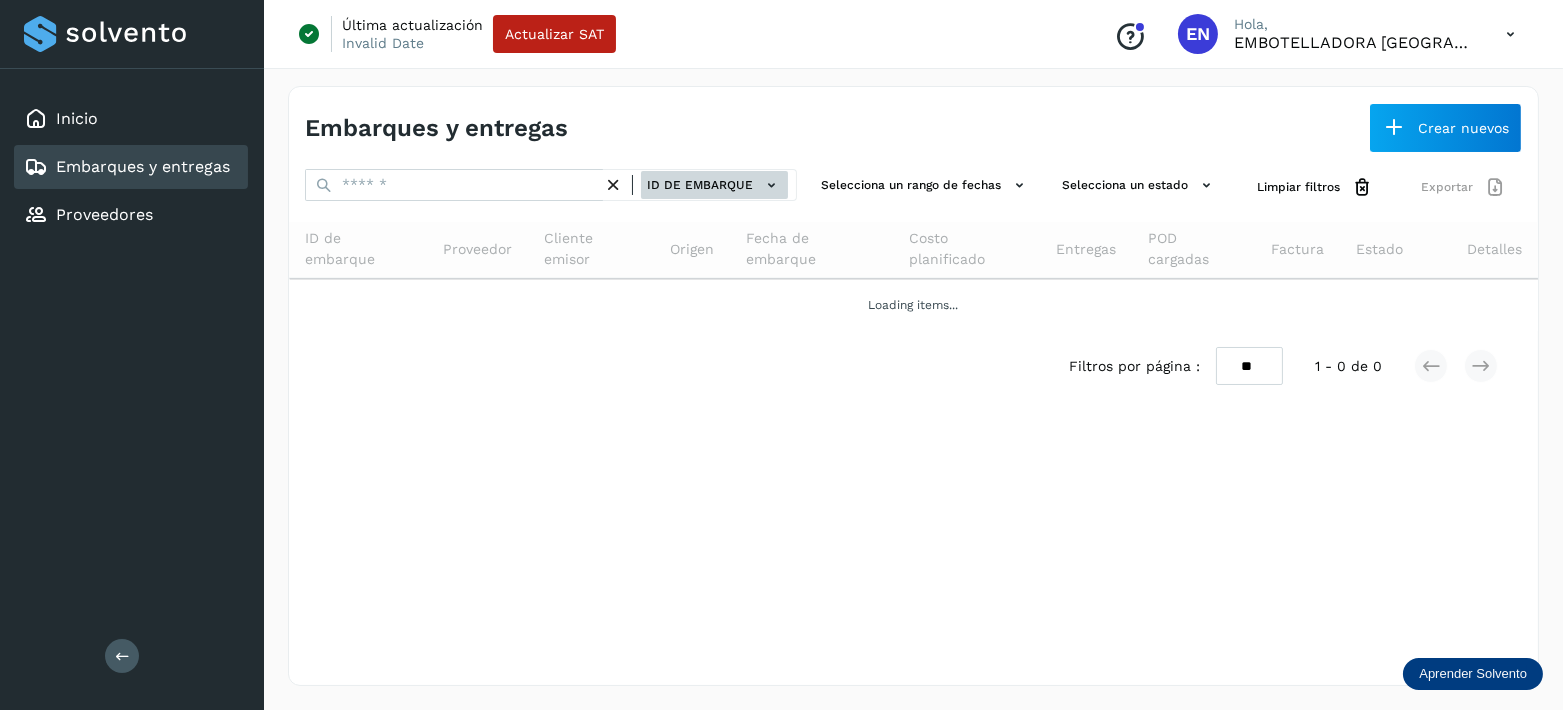 click on "ID de embarque" 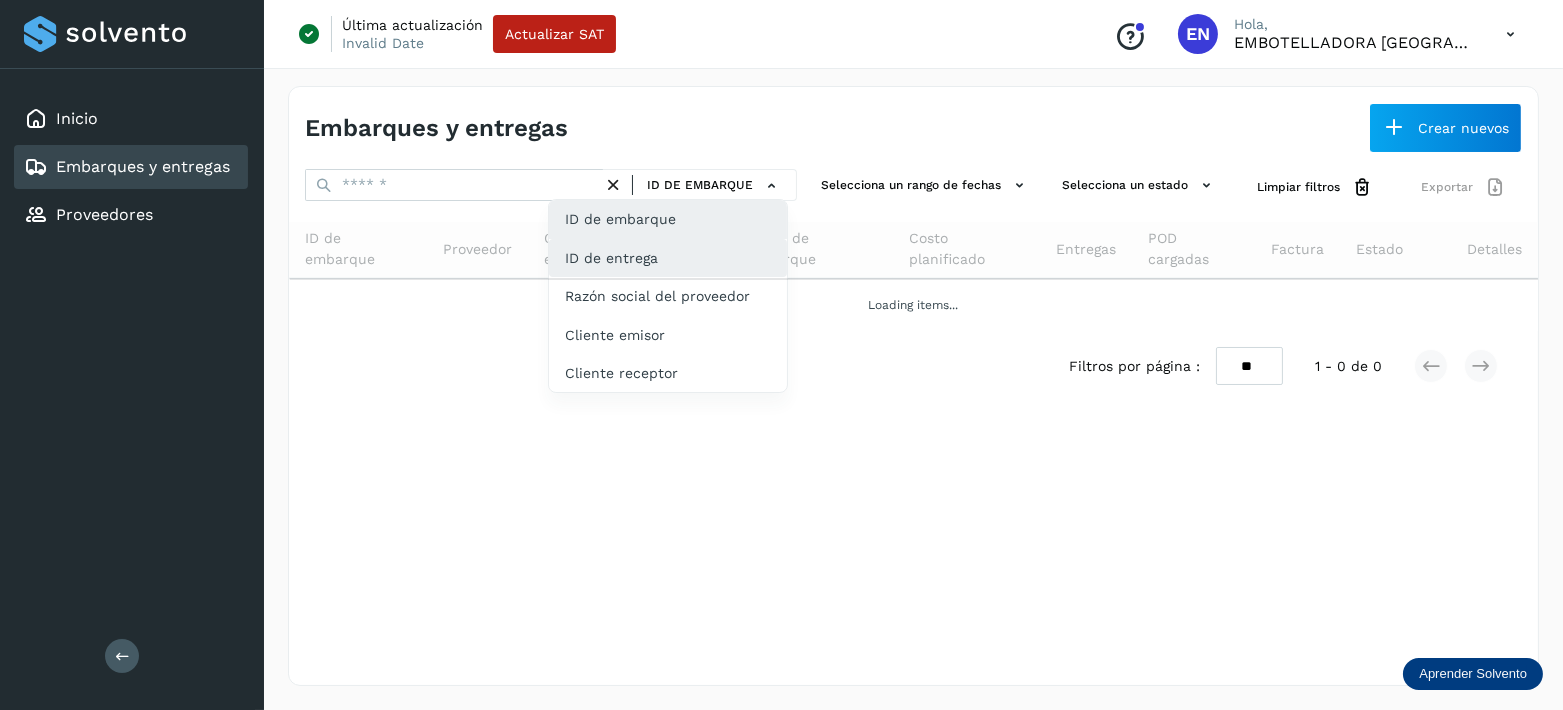 click on "ID de entrega" 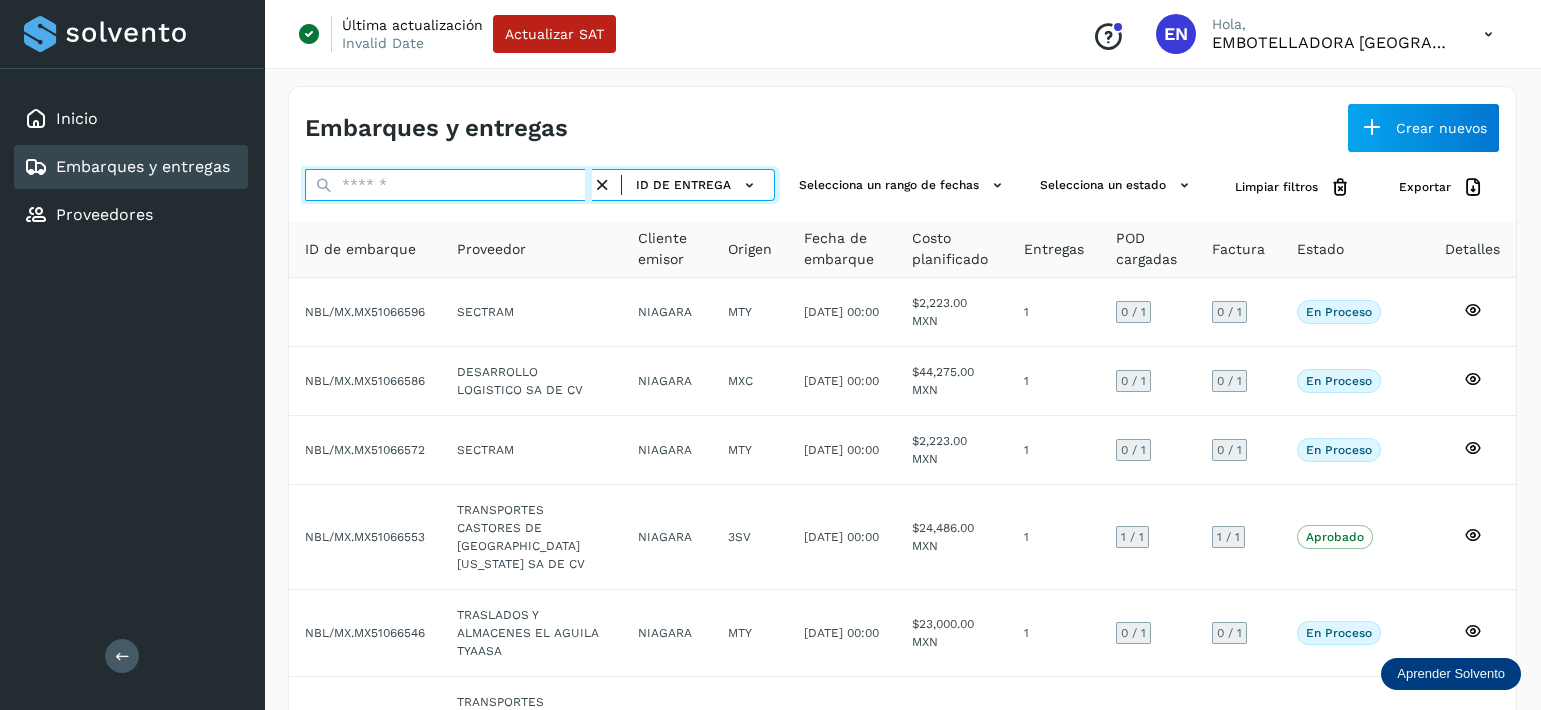 paste on "*********" 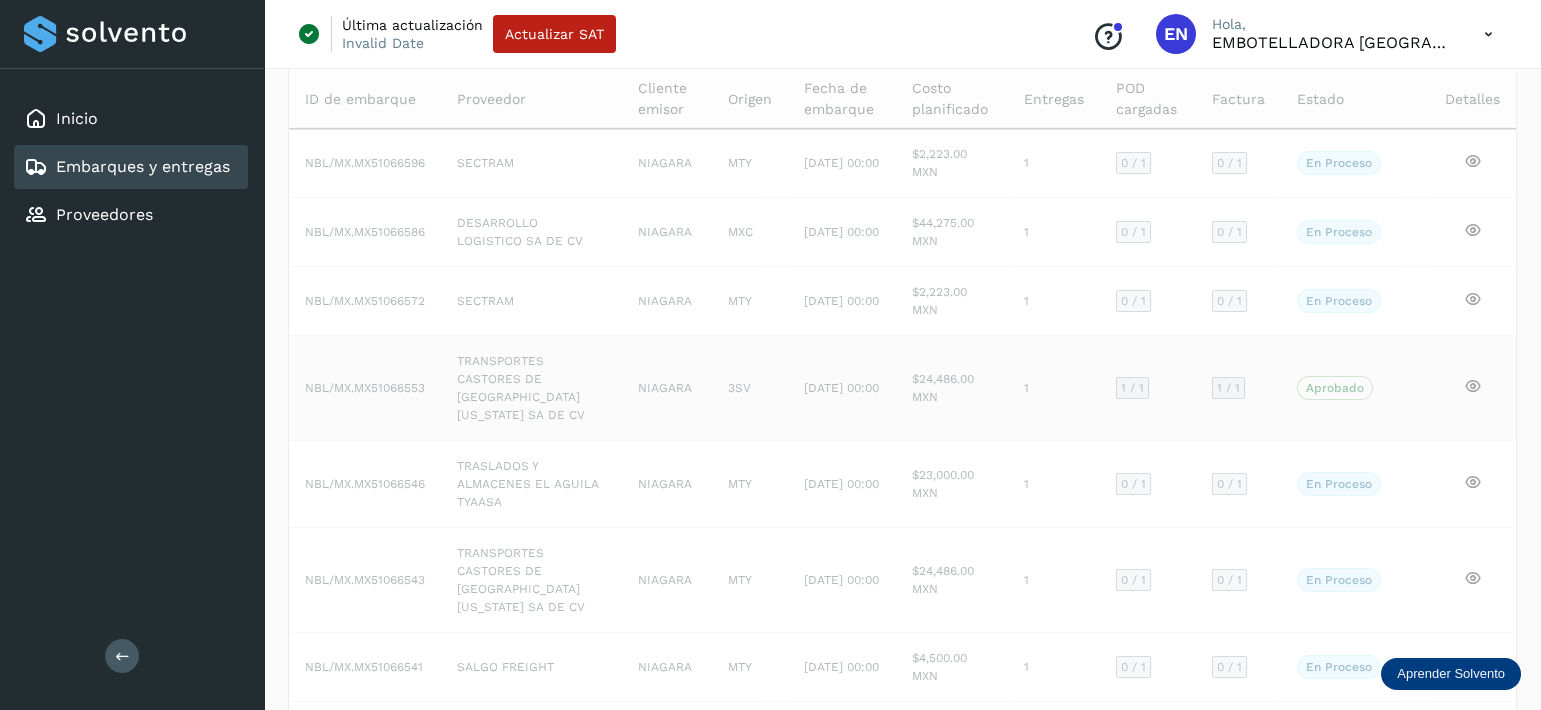 scroll, scrollTop: 0, scrollLeft: 0, axis: both 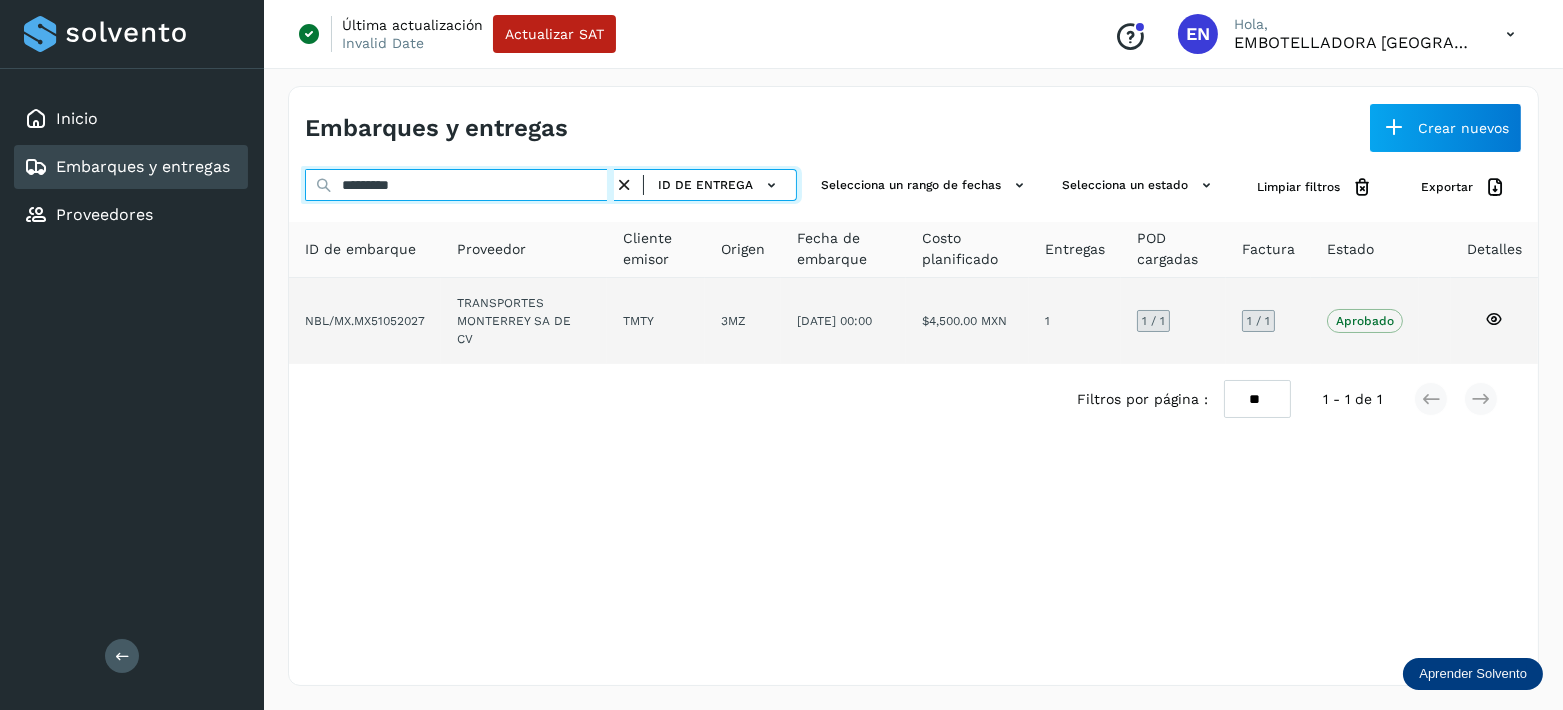 type on "*********" 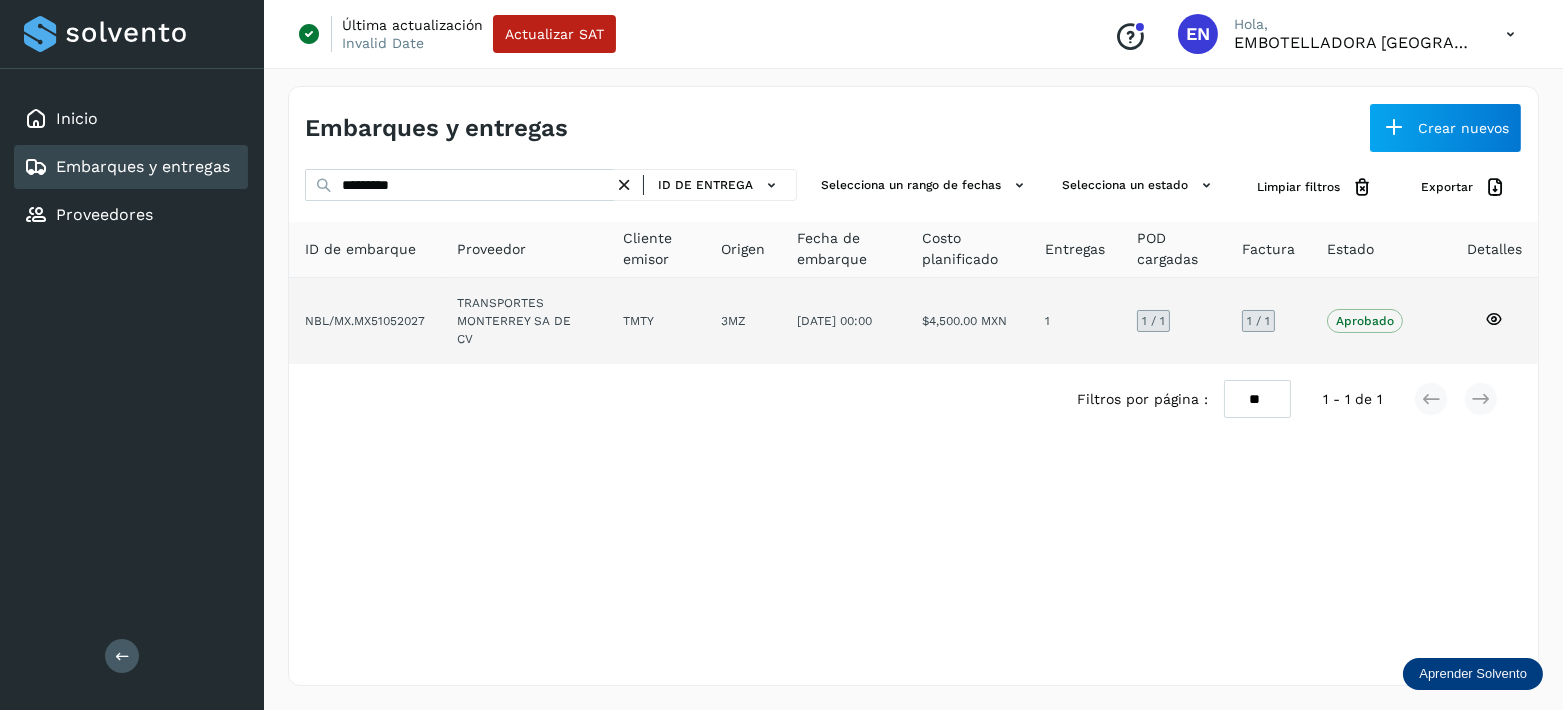 click 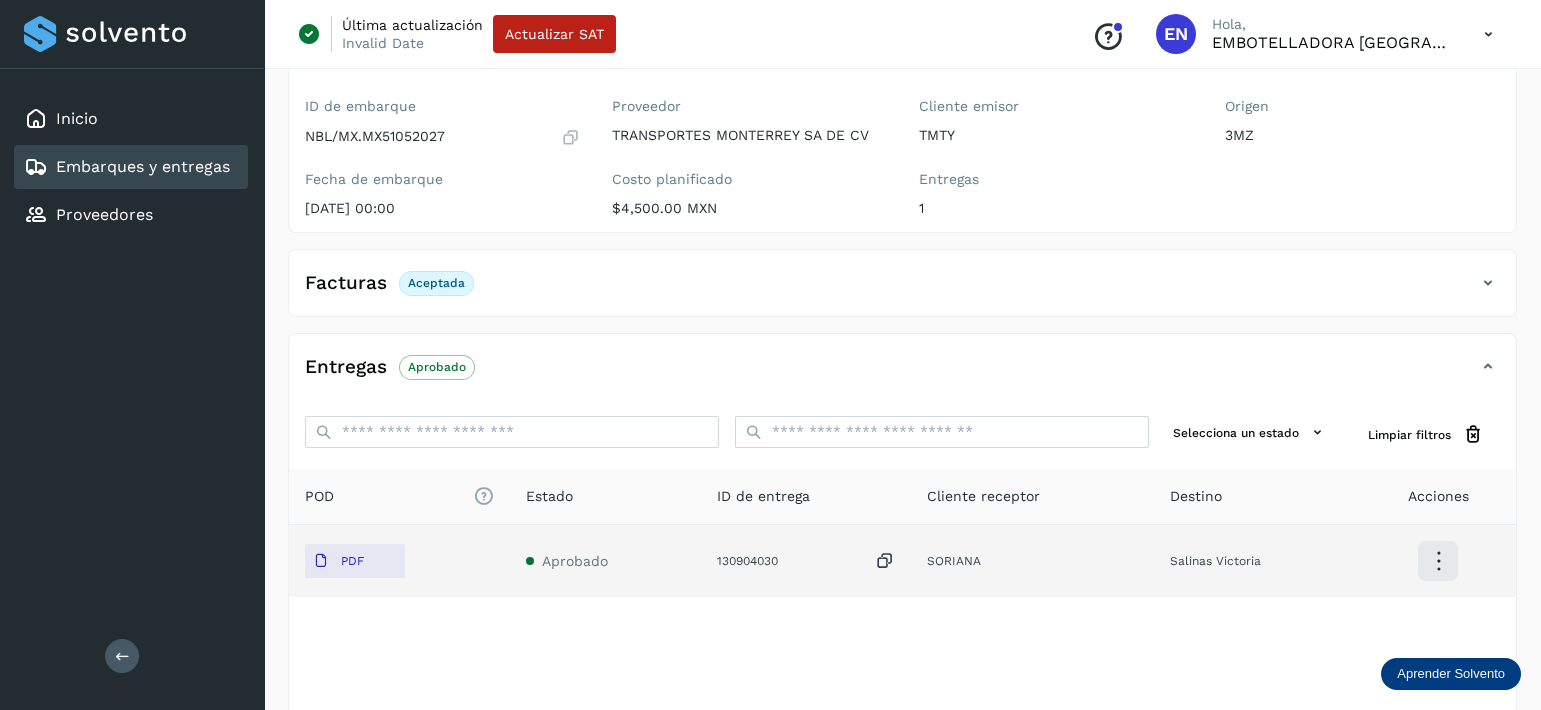 scroll, scrollTop: 240, scrollLeft: 0, axis: vertical 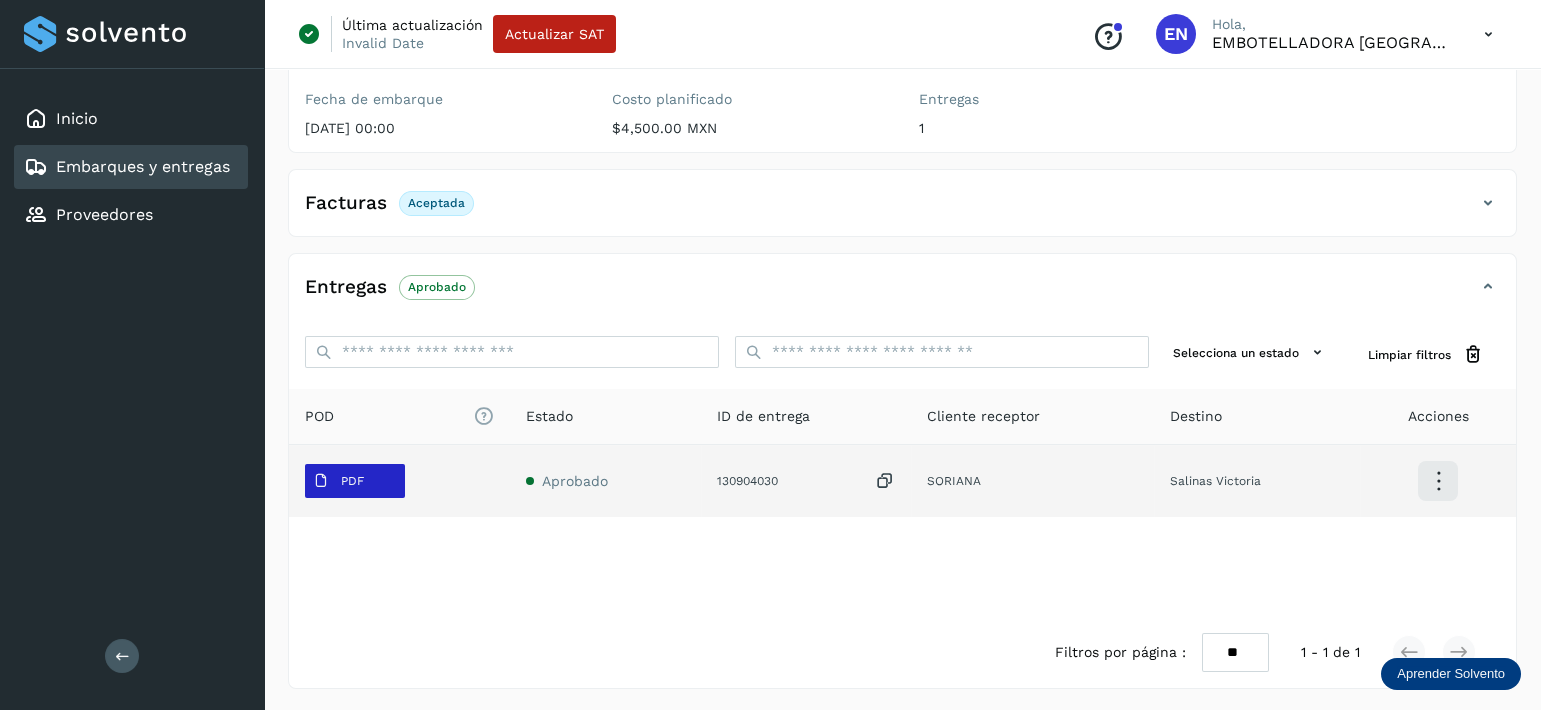 click on "PDF" at bounding box center (355, 481) 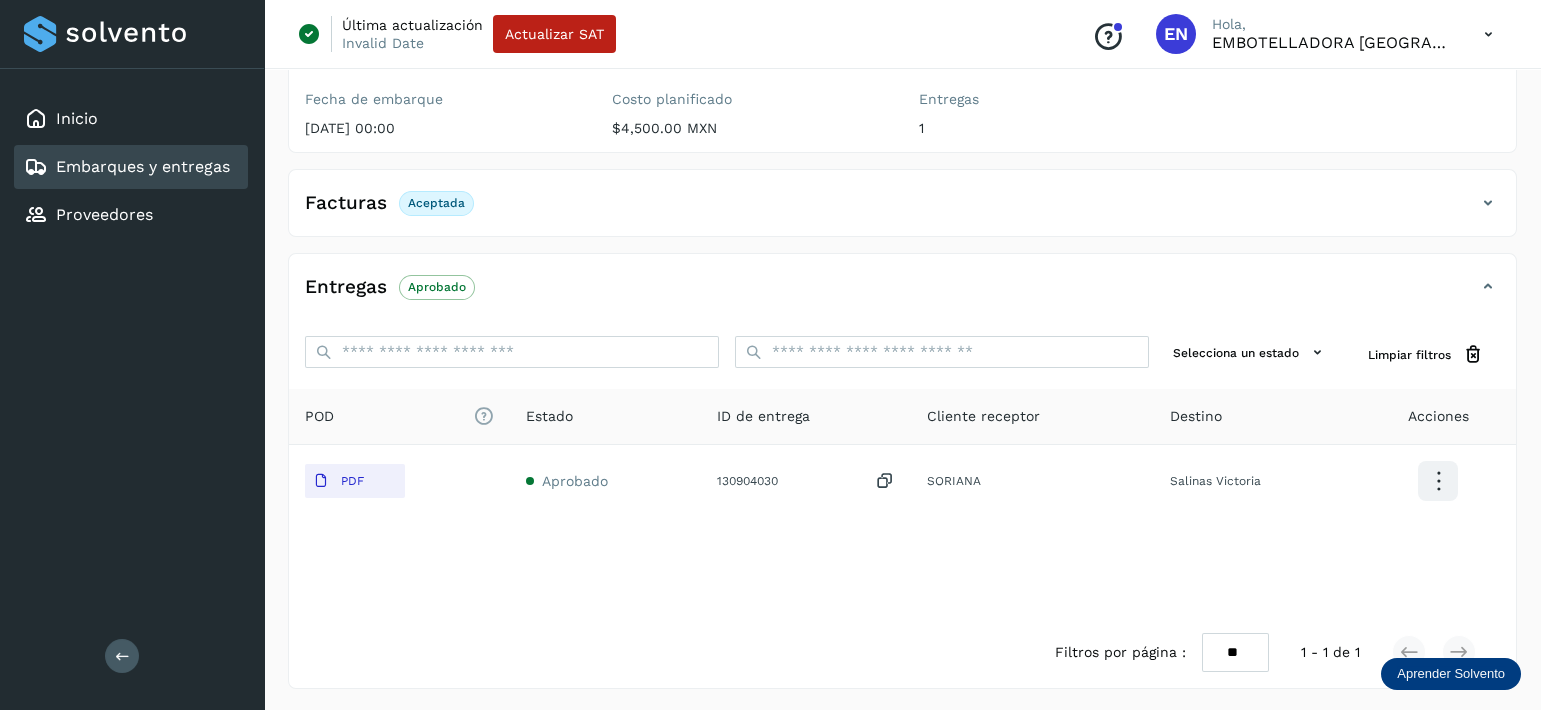 scroll, scrollTop: 0, scrollLeft: 0, axis: both 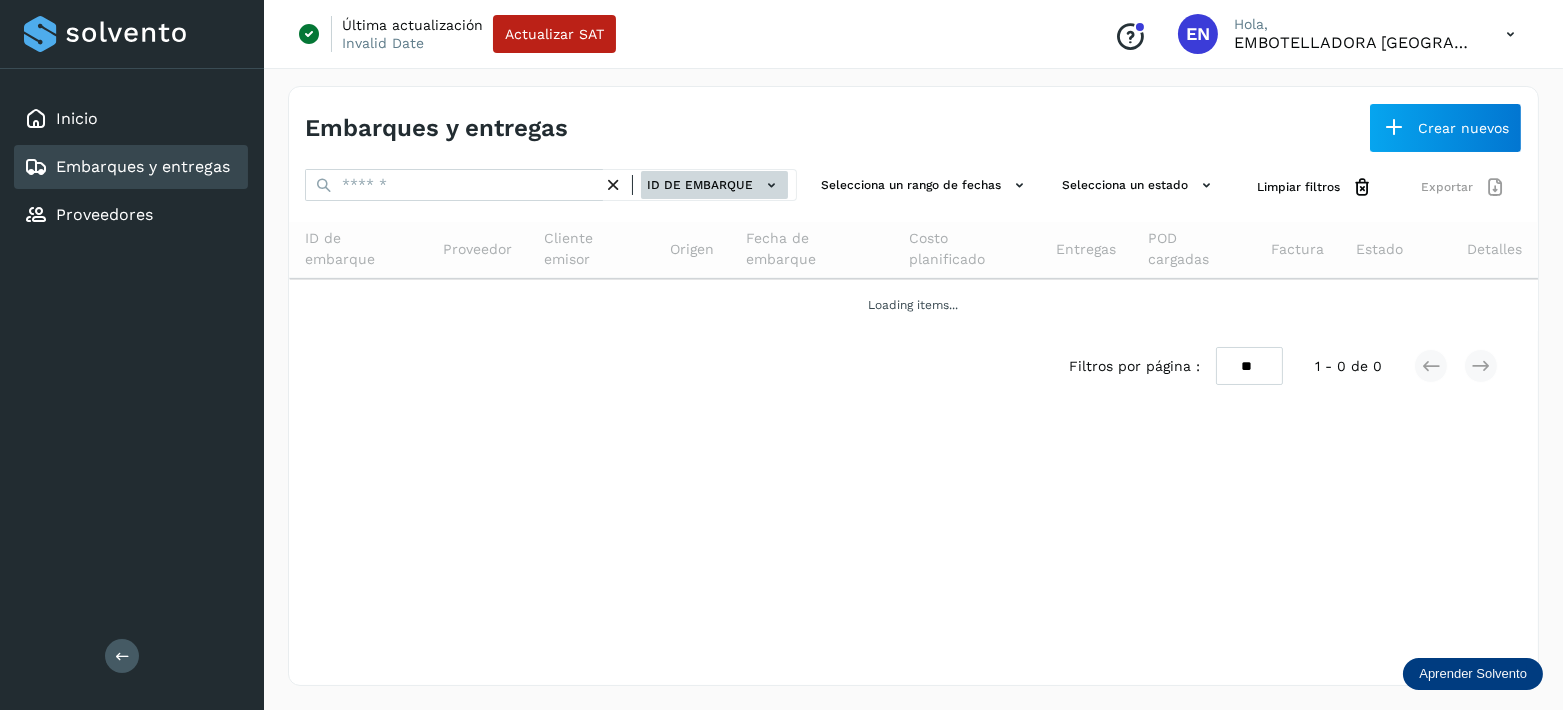click on "ID de embarque" 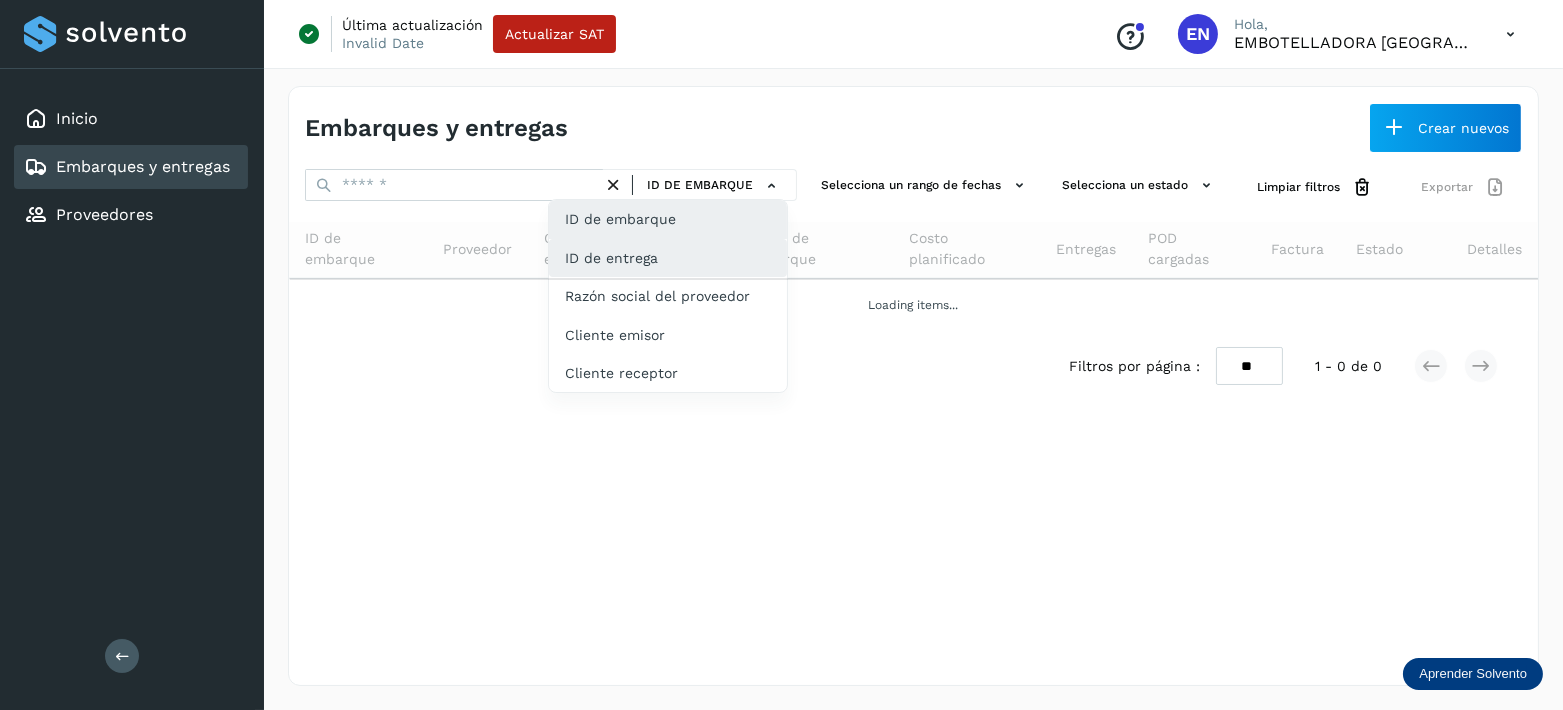 click on "ID de entrega" 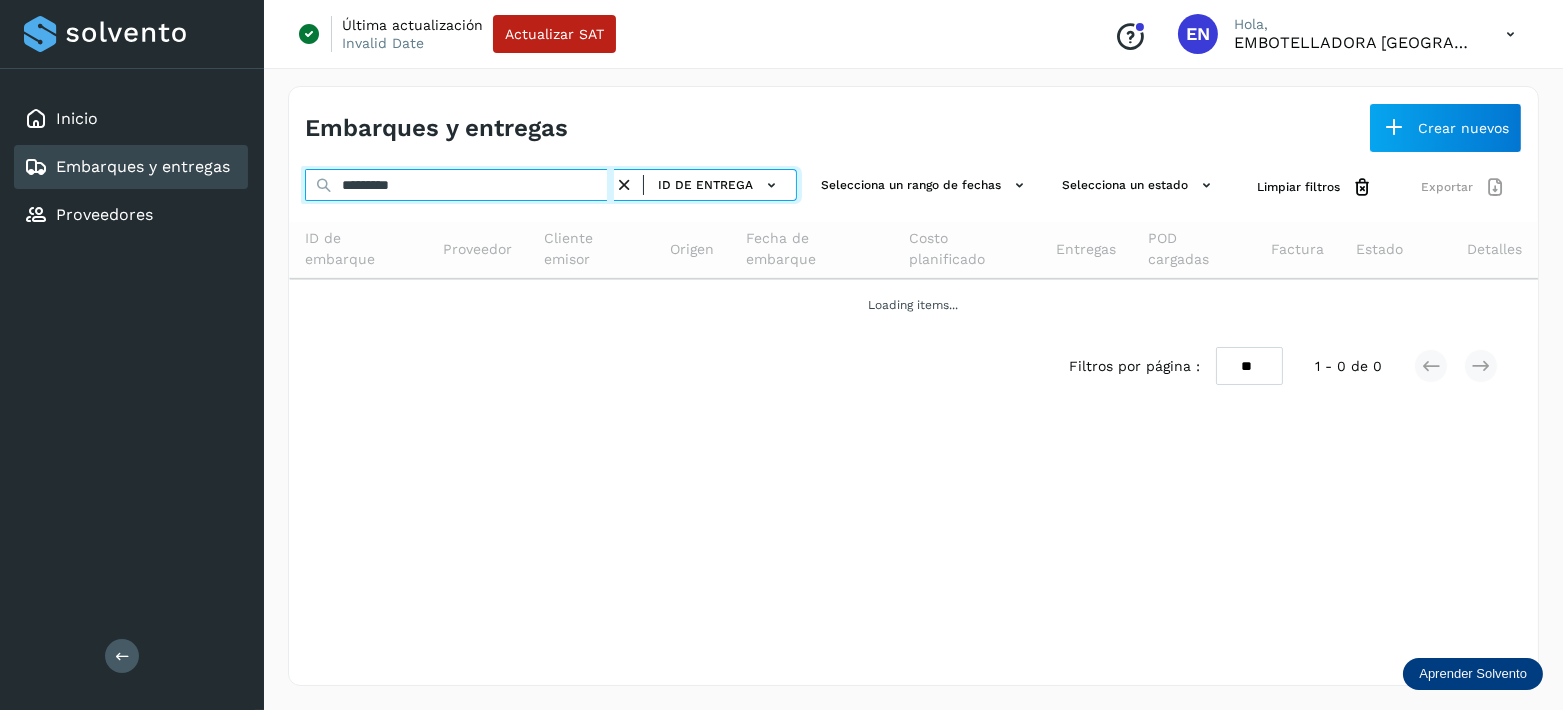 click on "*********" at bounding box center [459, 185] 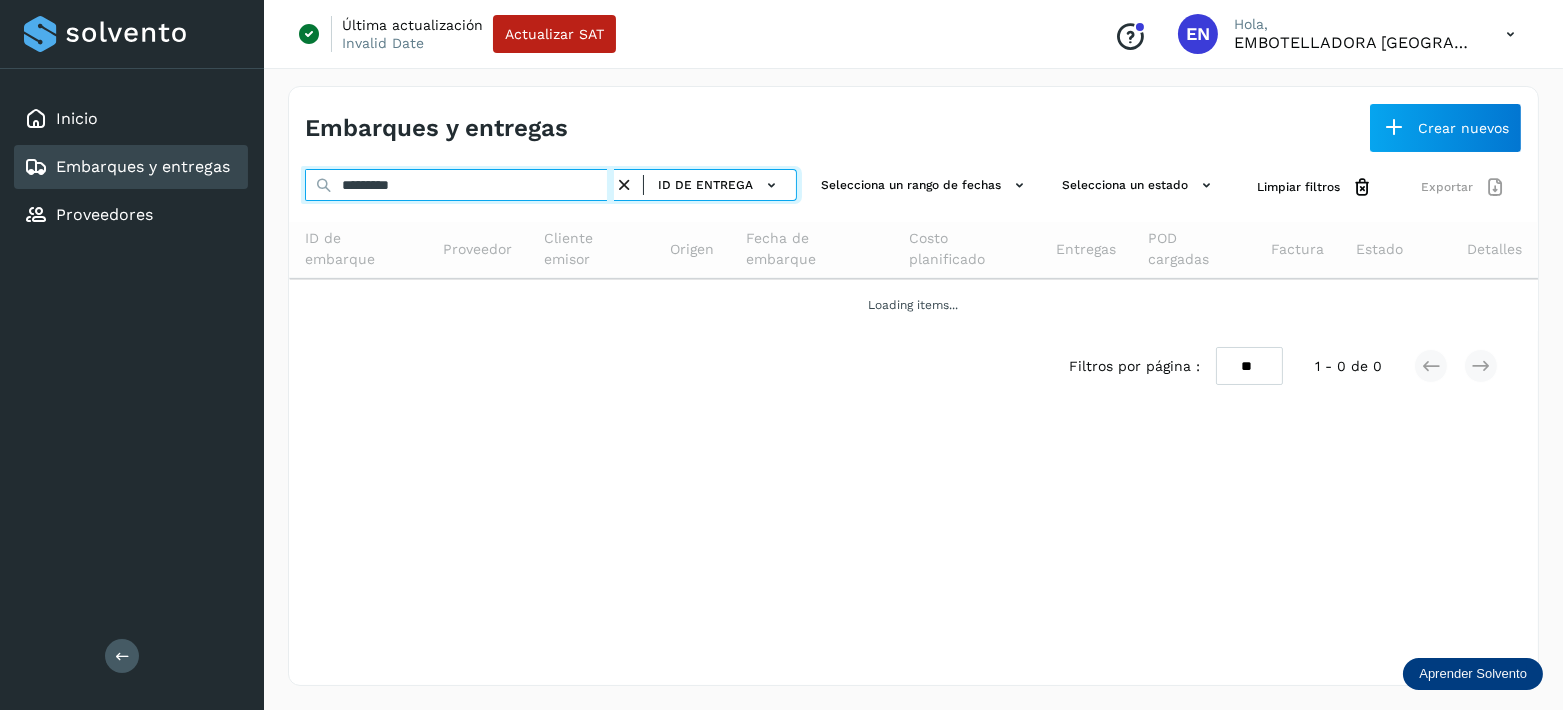 drag, startPoint x: 490, startPoint y: 179, endPoint x: 182, endPoint y: 168, distance: 308.19638 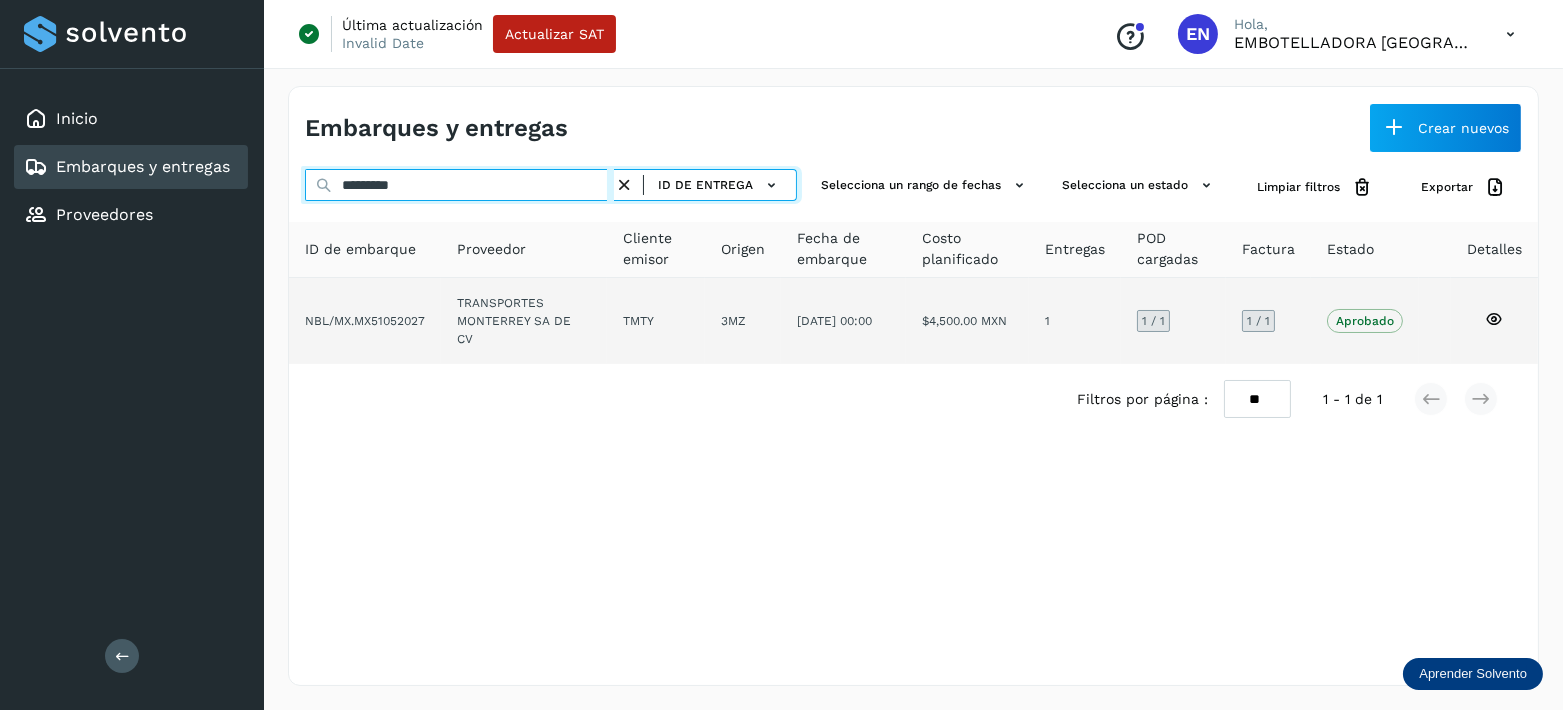 type on "*********" 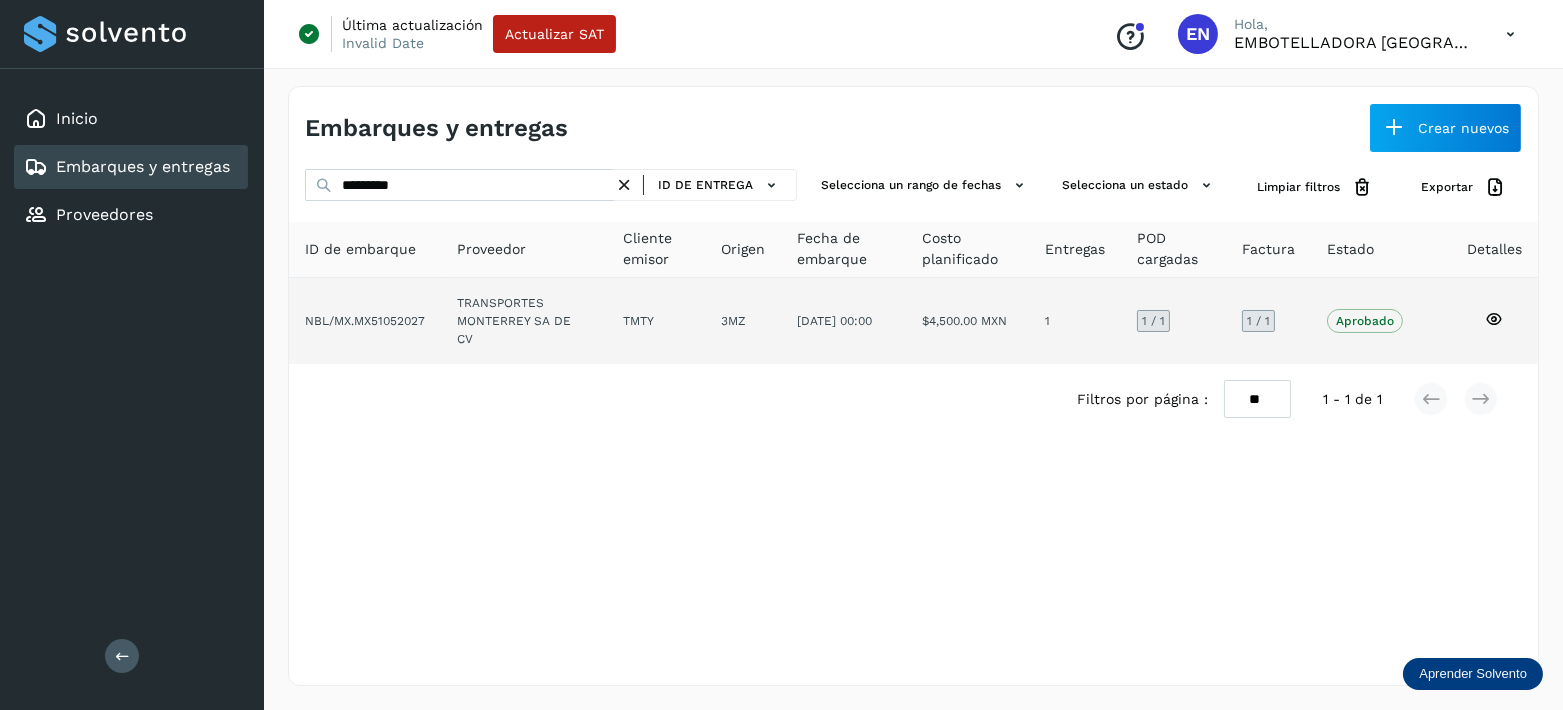 click 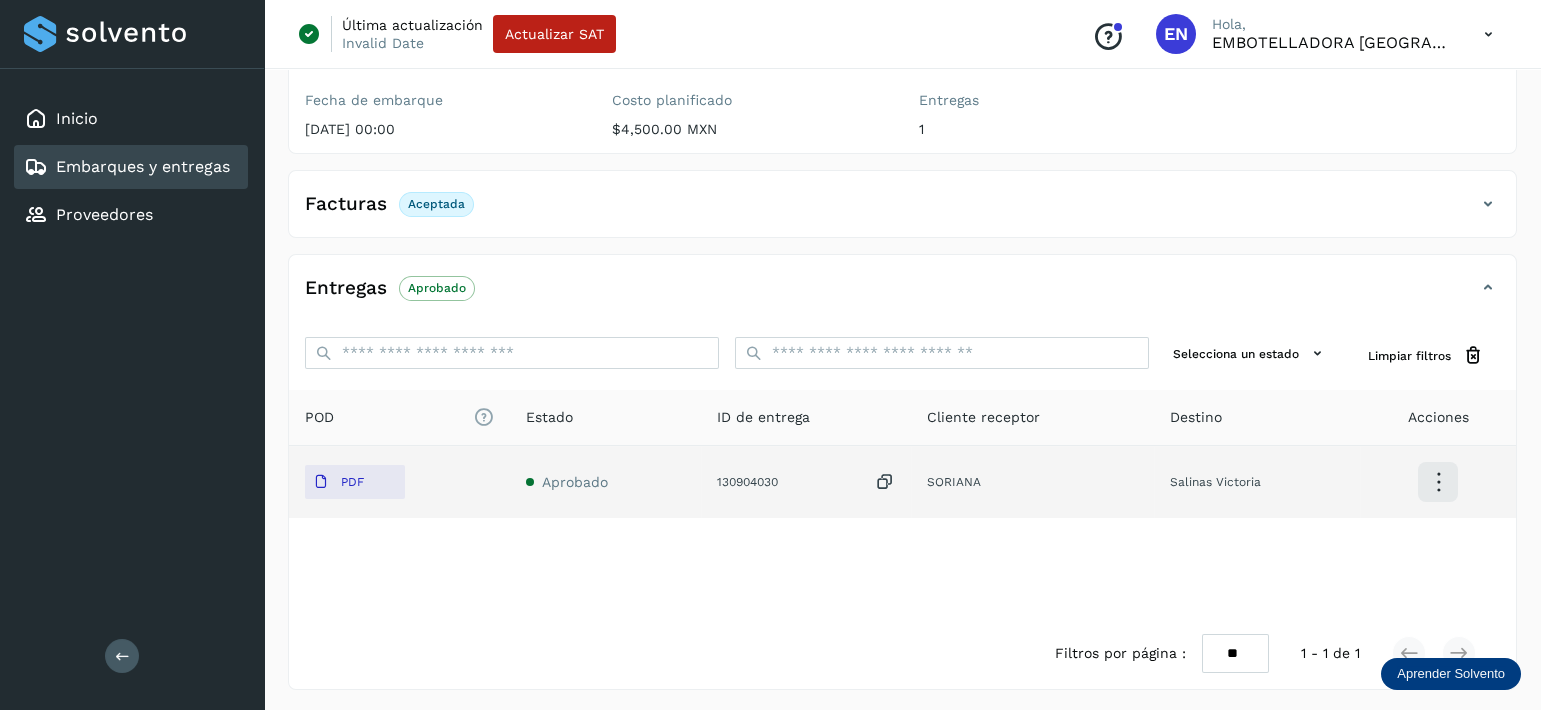 scroll, scrollTop: 240, scrollLeft: 0, axis: vertical 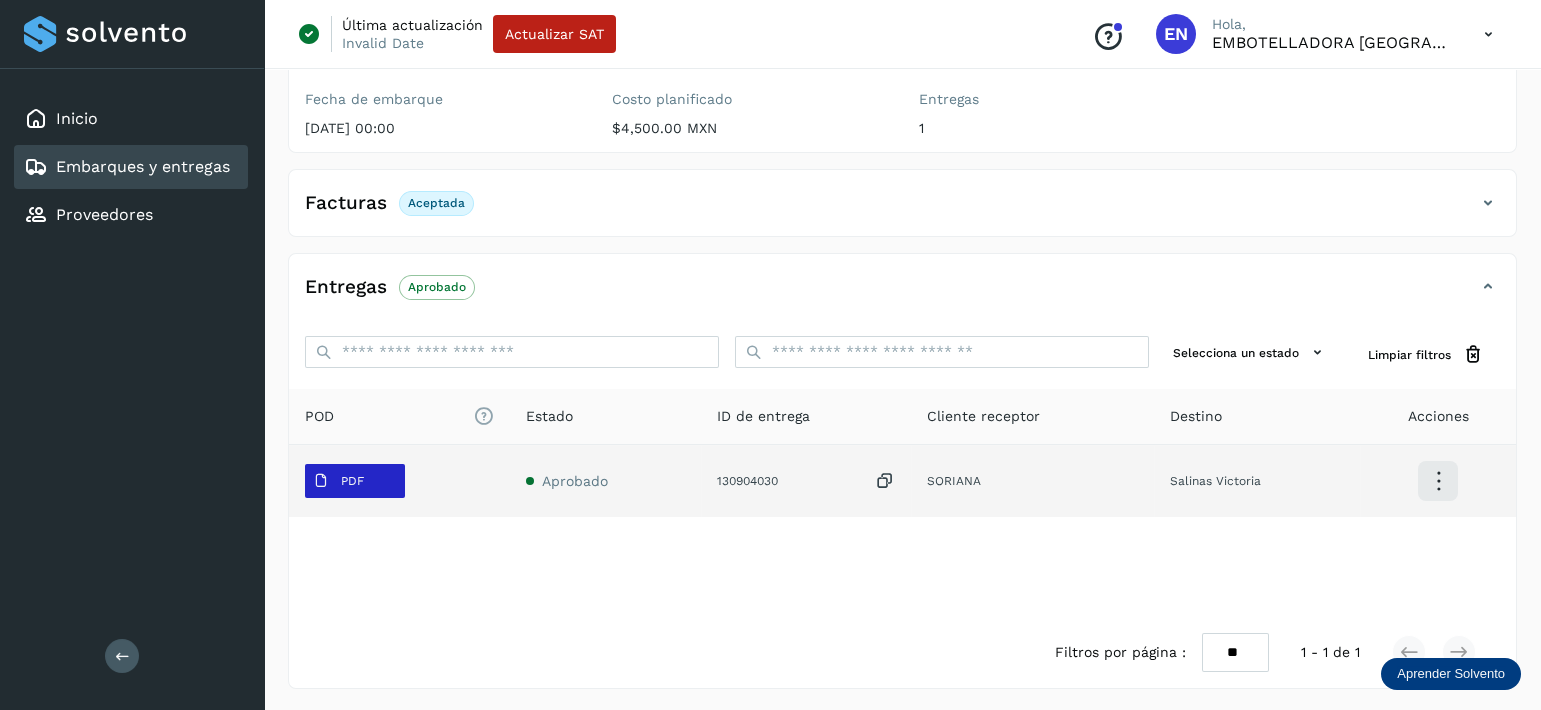 click on "PDF" at bounding box center (355, 481) 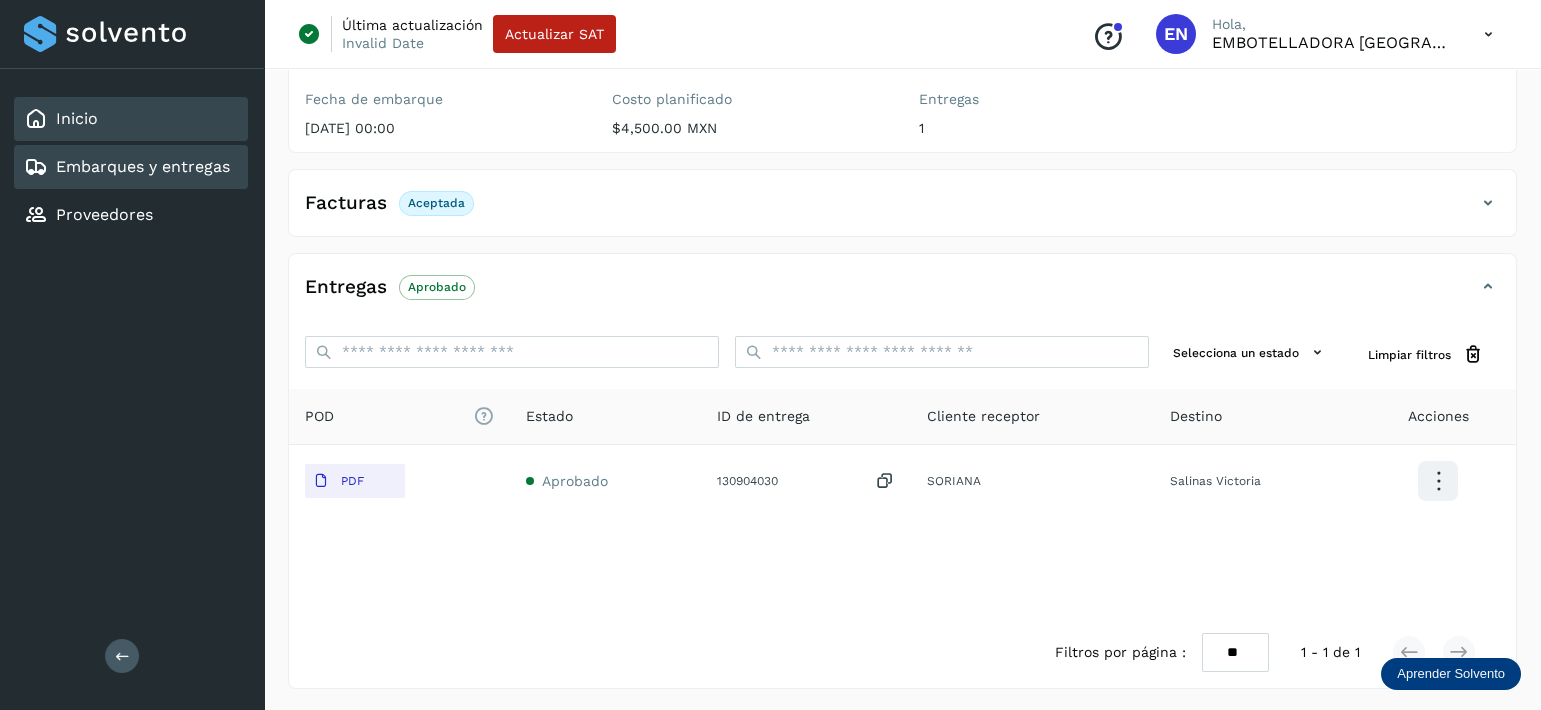 click on "Inicio" 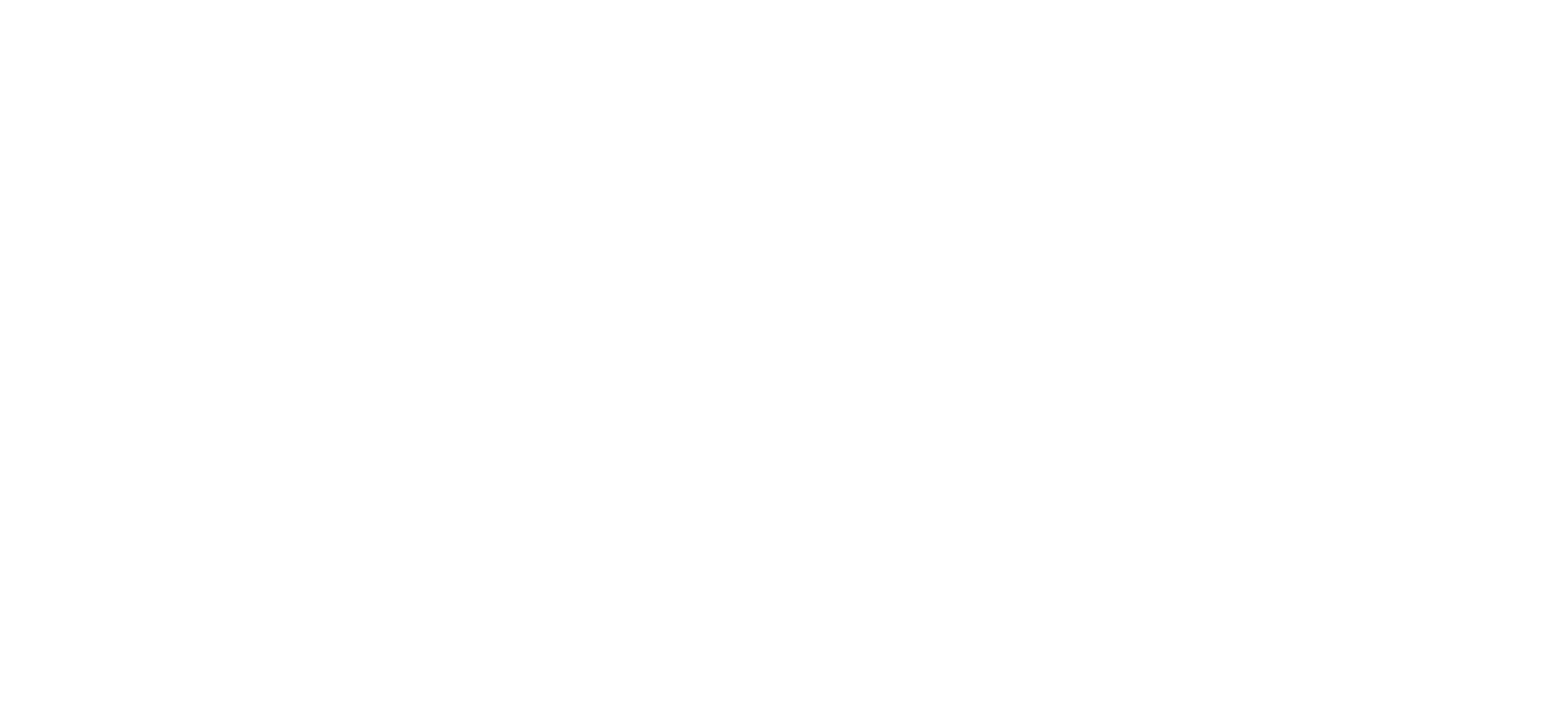 scroll, scrollTop: 0, scrollLeft: 0, axis: both 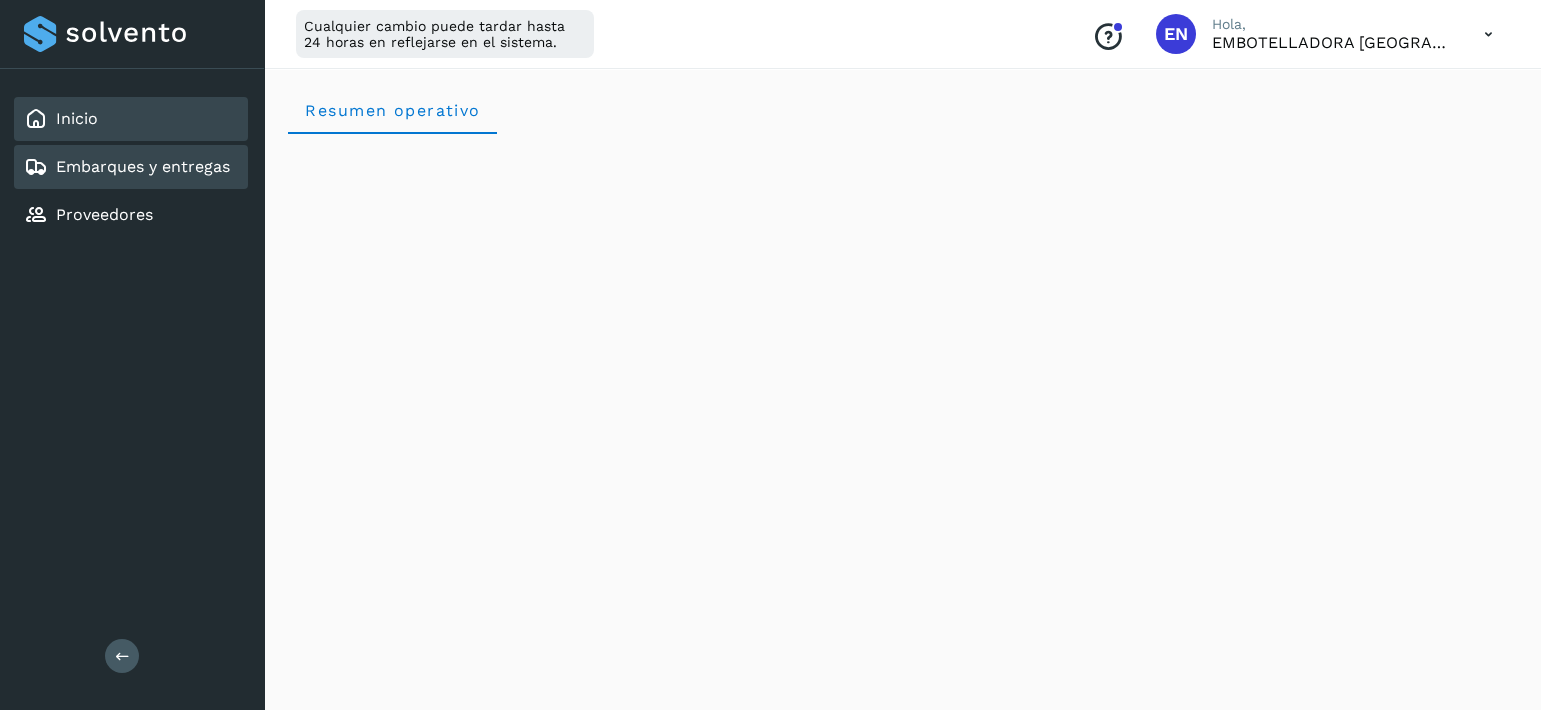 click on "Embarques y entregas" at bounding box center (143, 166) 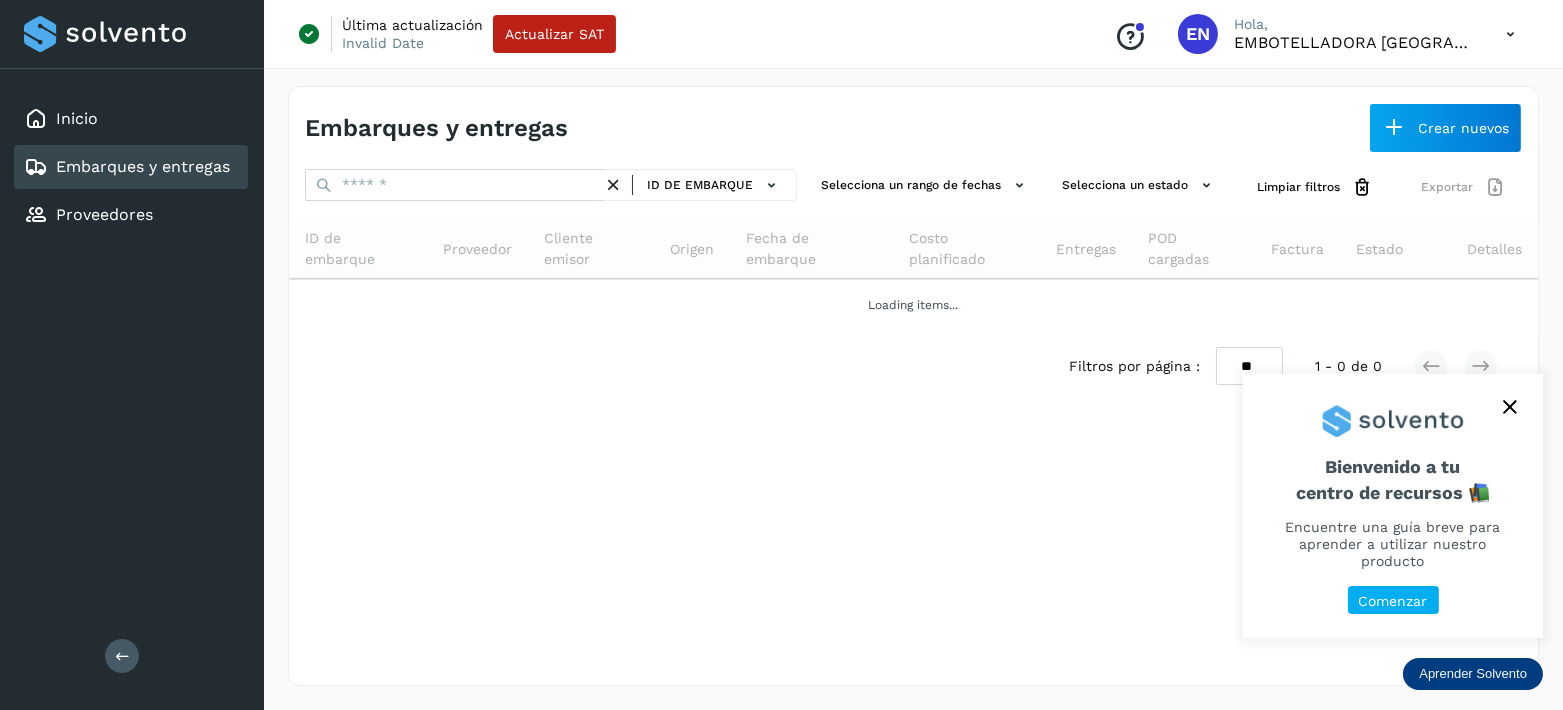 click at bounding box center (1510, 407) 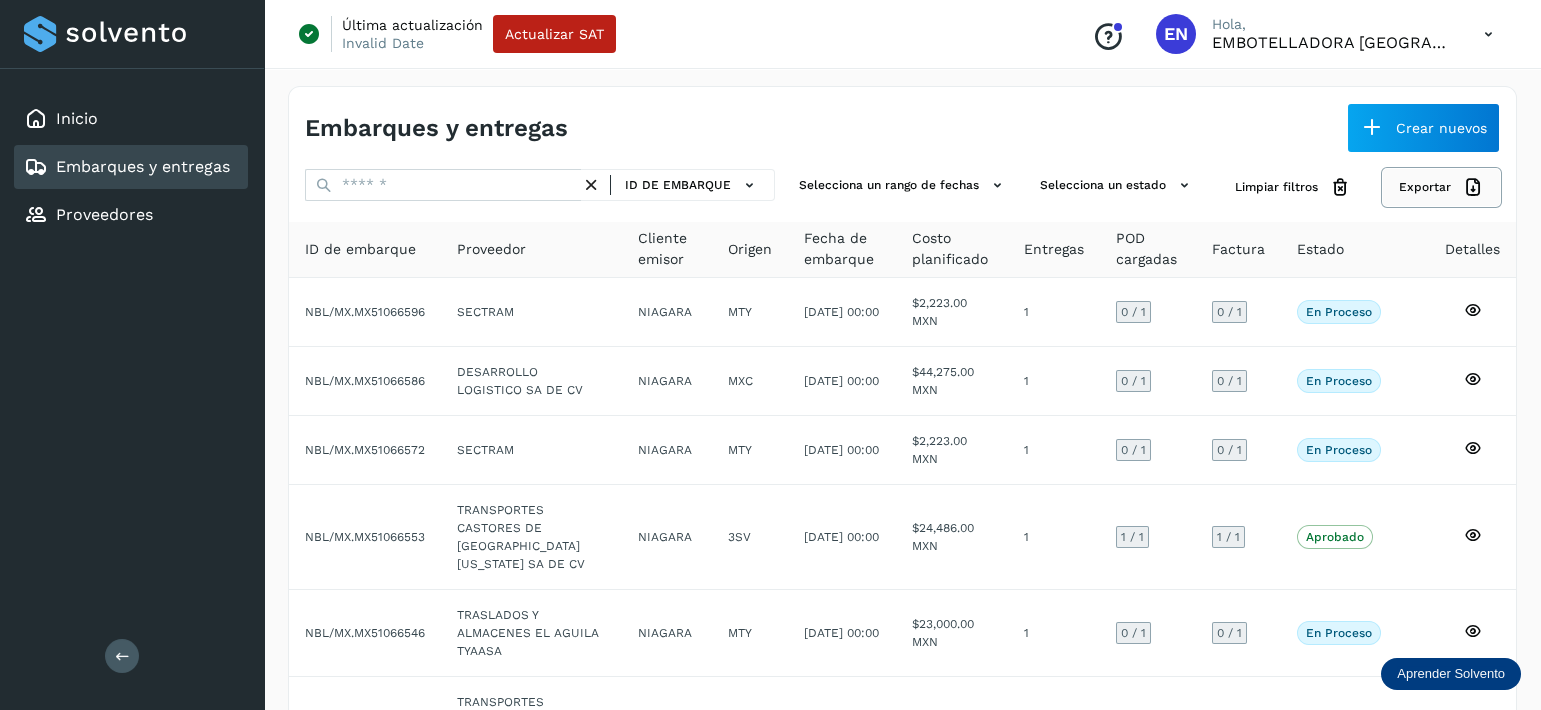 click on "Exportar" 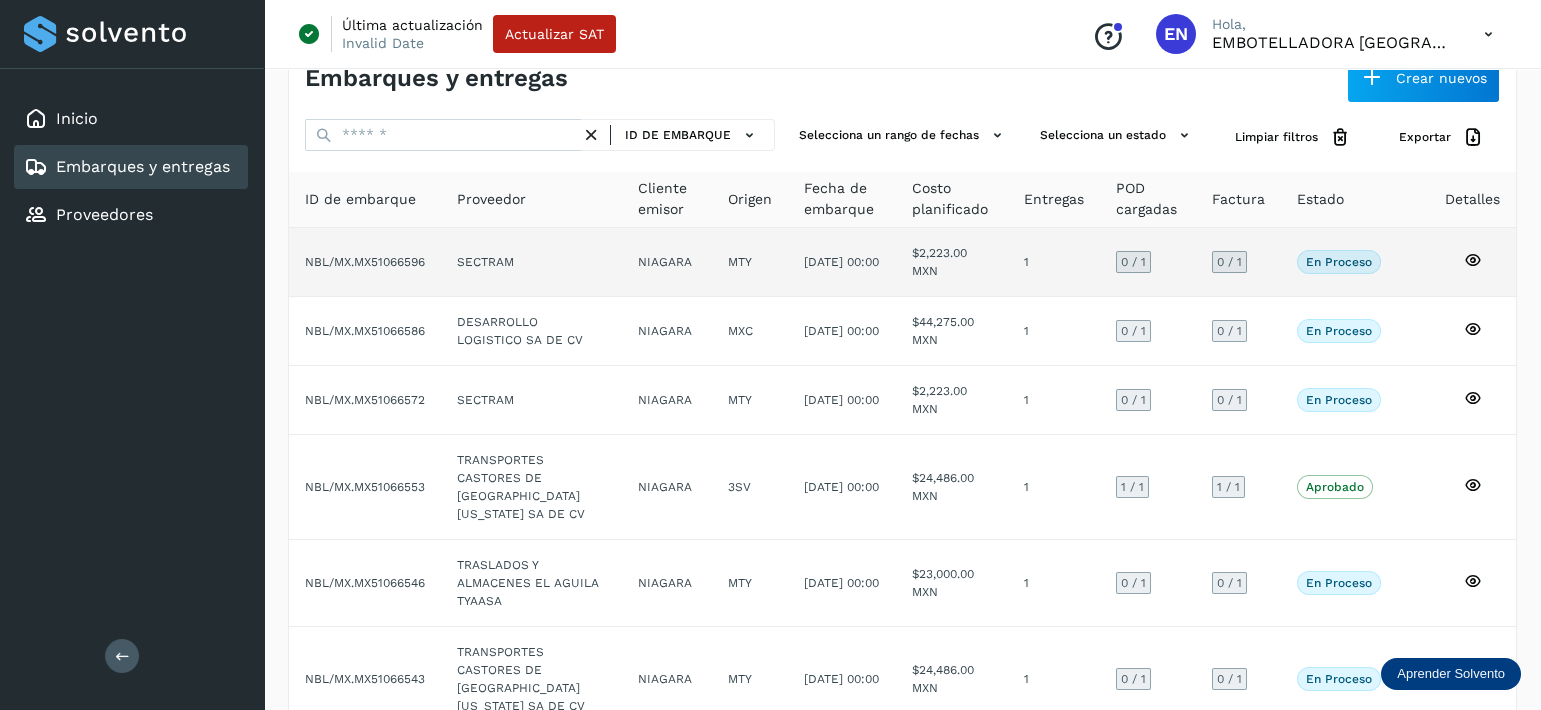 scroll, scrollTop: 0, scrollLeft: 0, axis: both 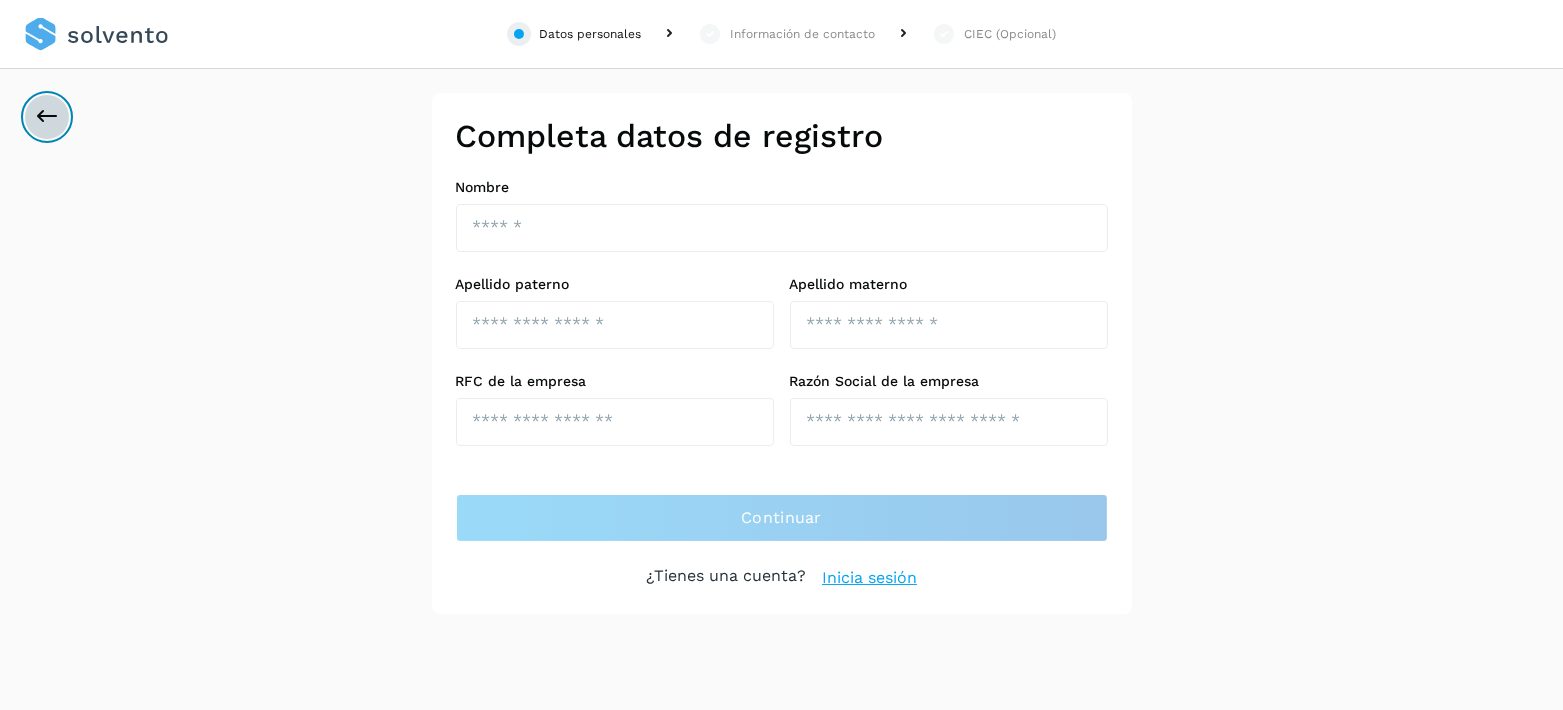 click at bounding box center (47, 117) 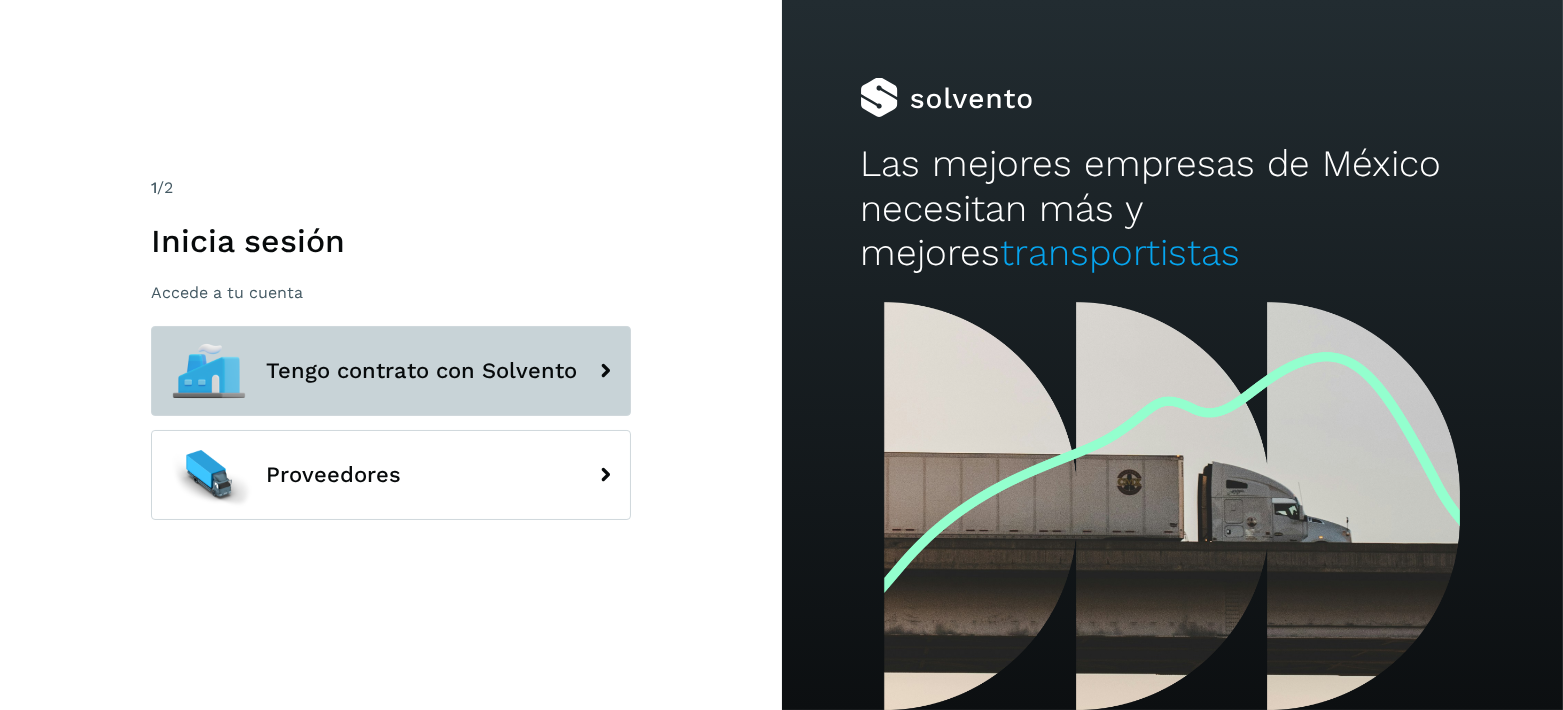 click on "Tengo contrato con Solvento" 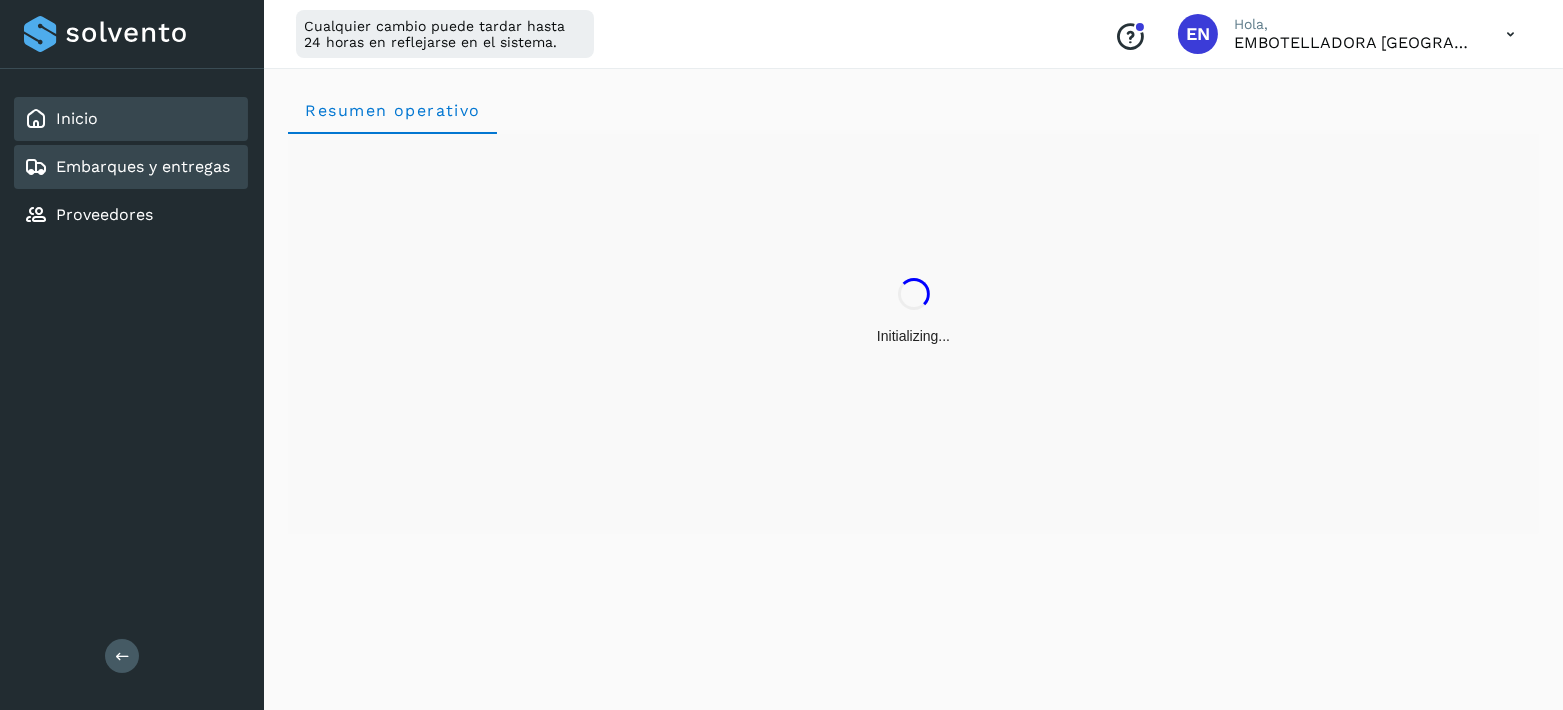 click on "Embarques y entregas" at bounding box center [143, 166] 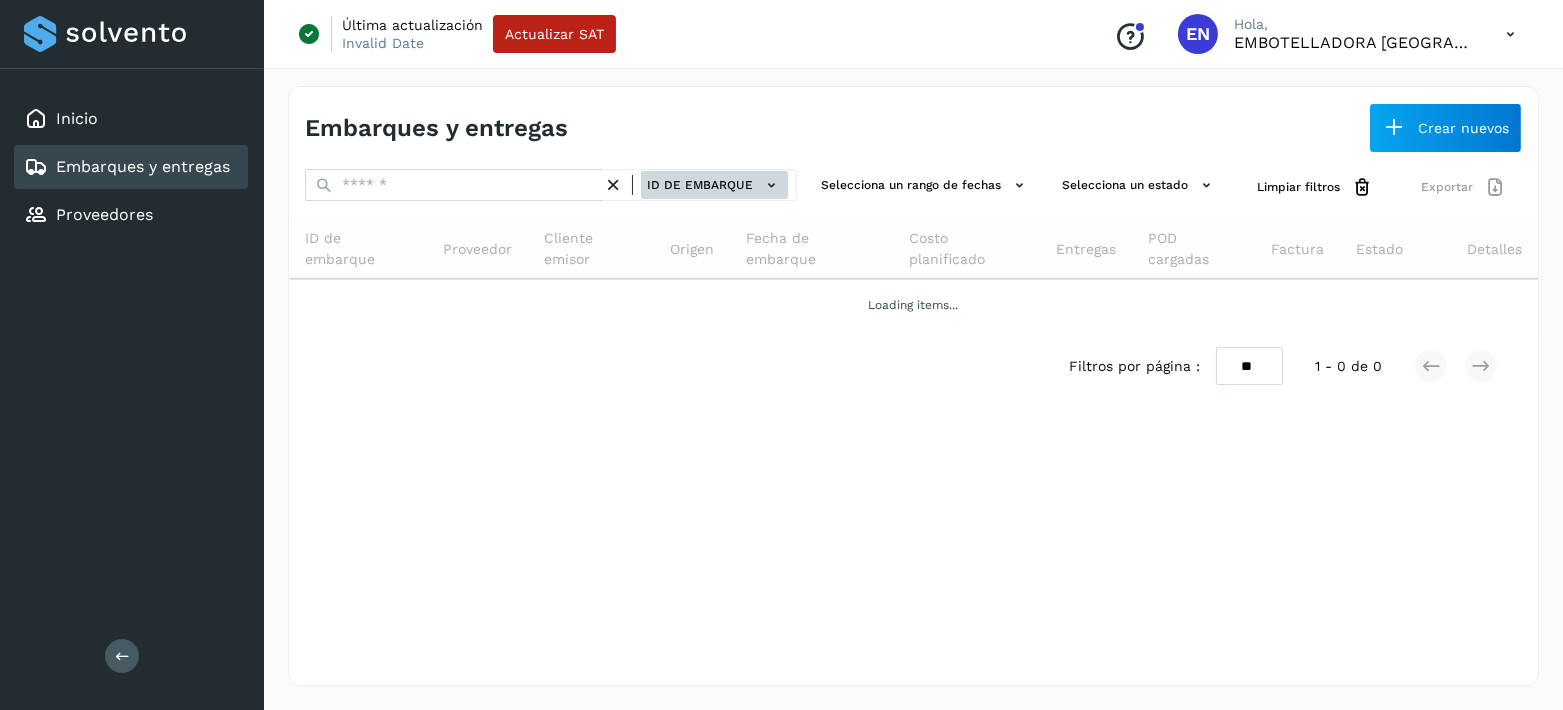 click on "ID de embarque" 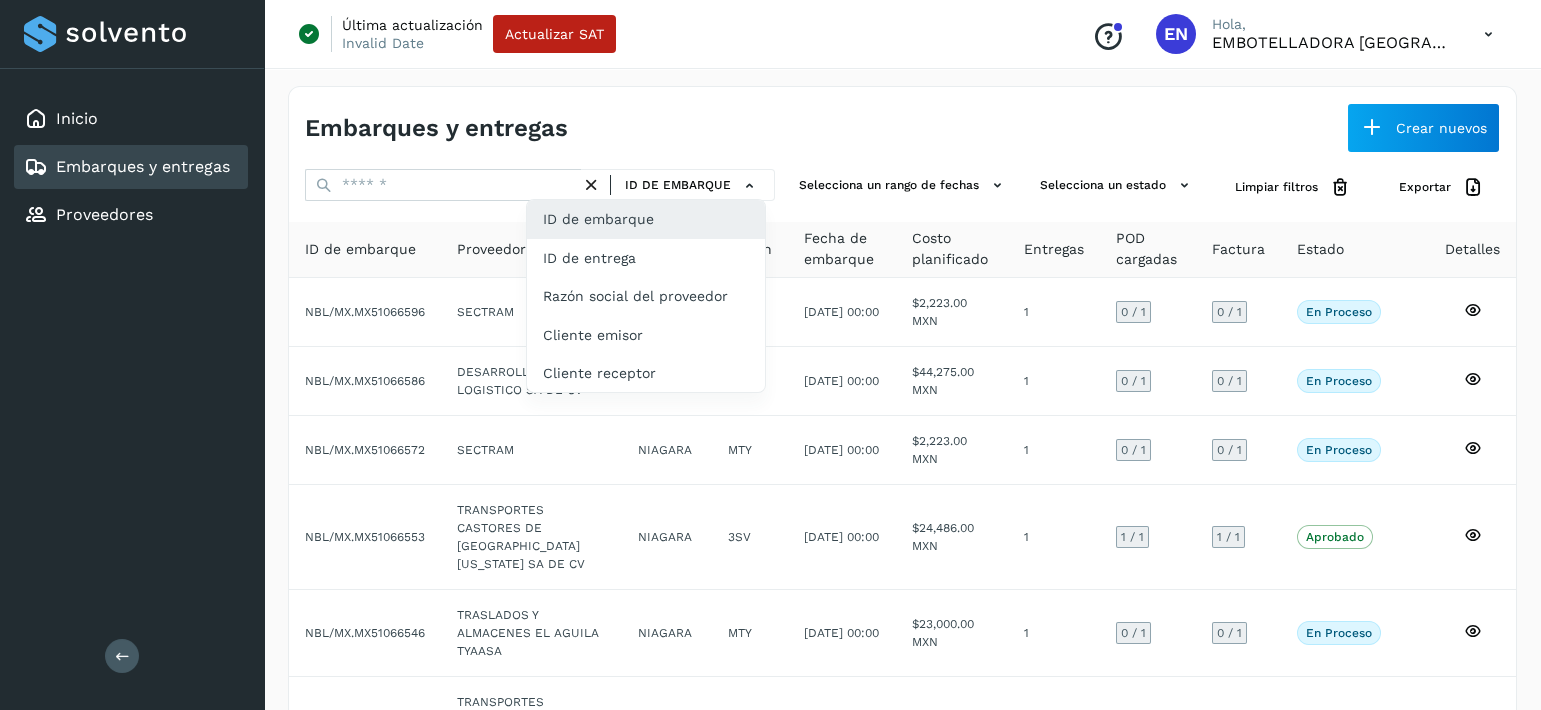 click at bounding box center [770, 355] 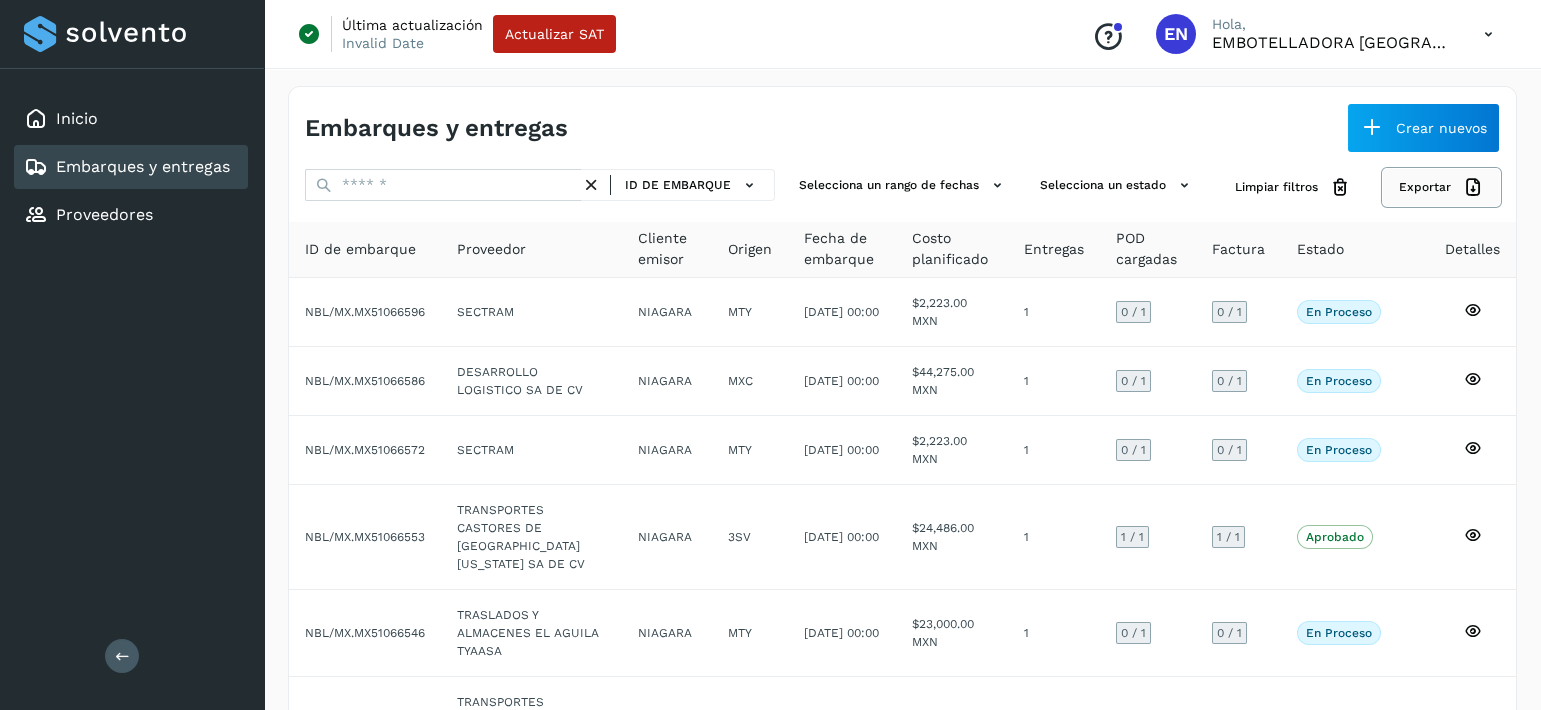 click on "Exportar" 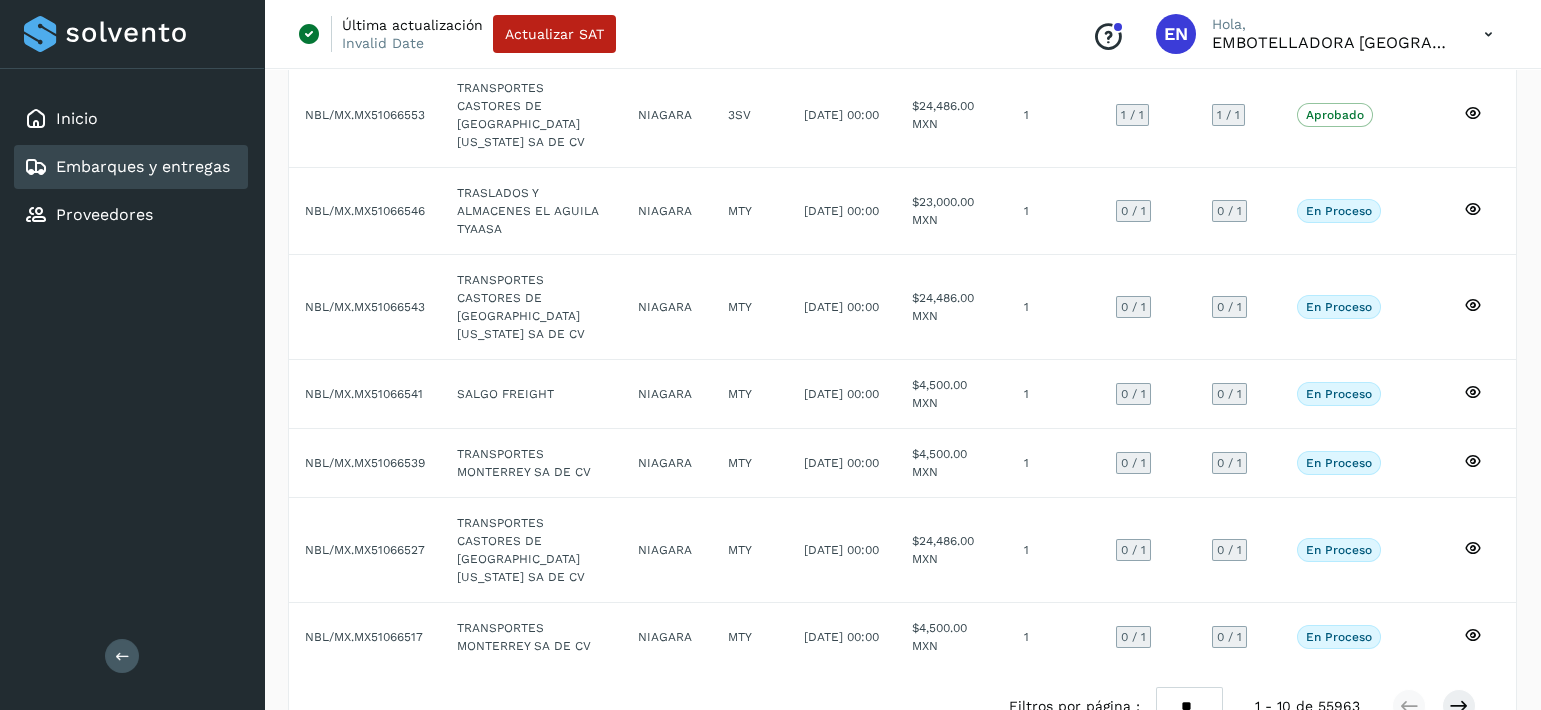 scroll, scrollTop: 0, scrollLeft: 0, axis: both 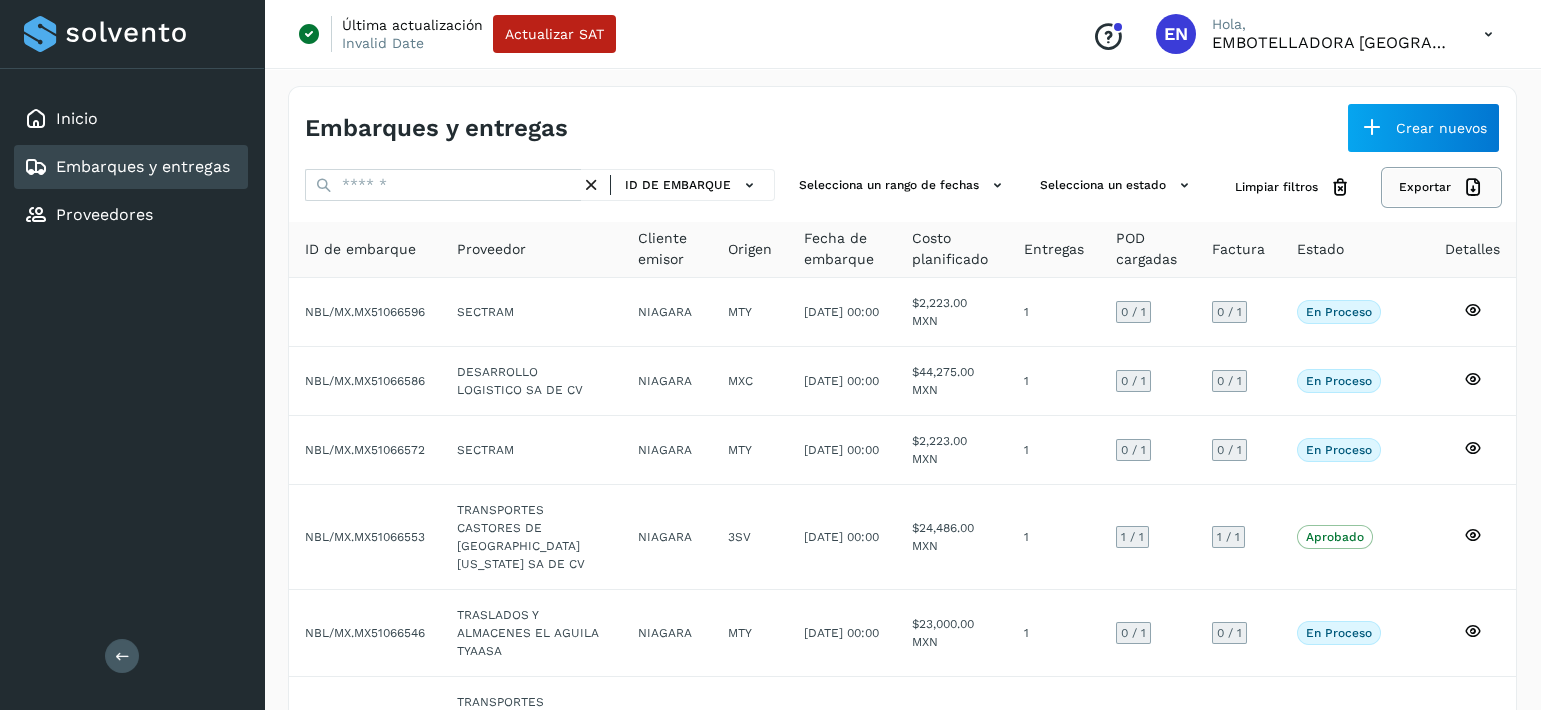 click on "Exportar" 